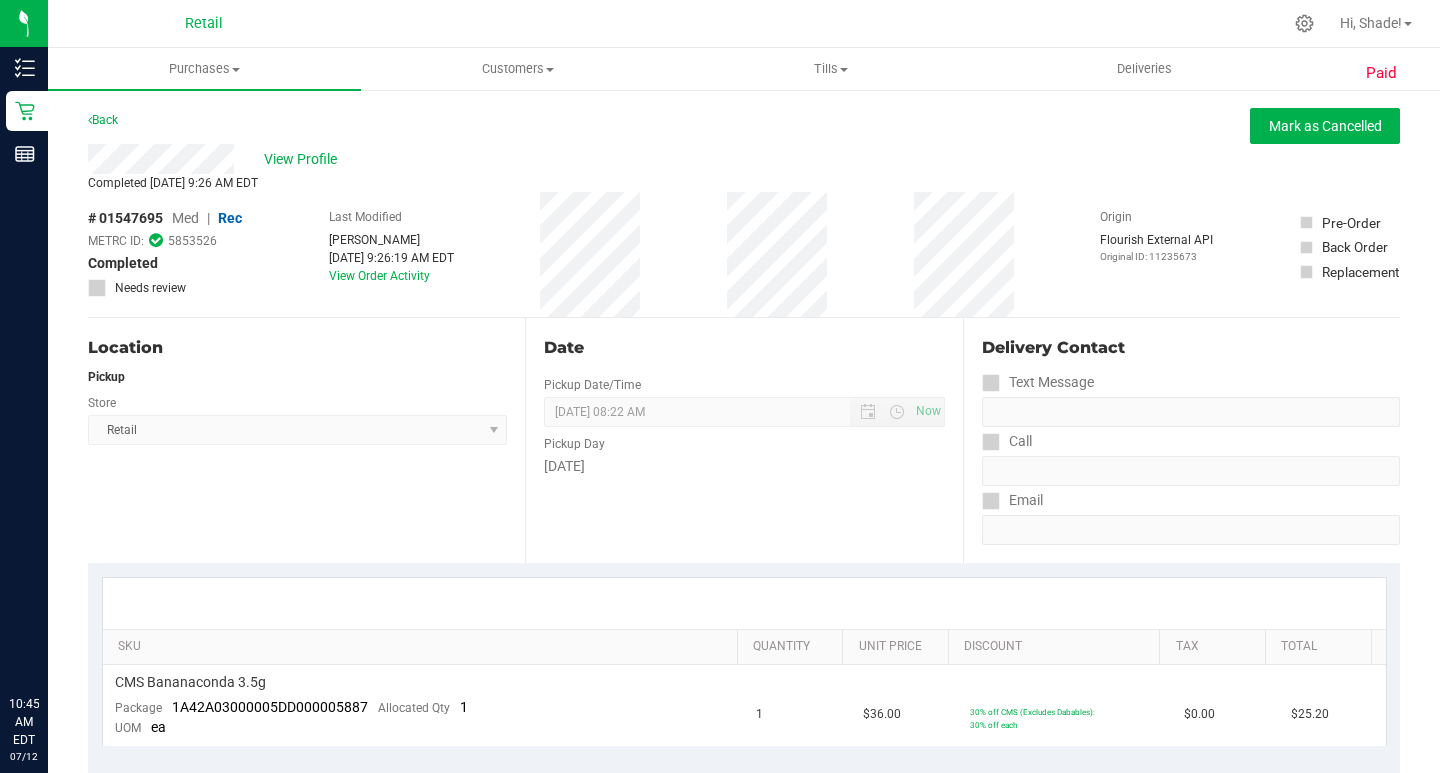 scroll, scrollTop: 0, scrollLeft: 0, axis: both 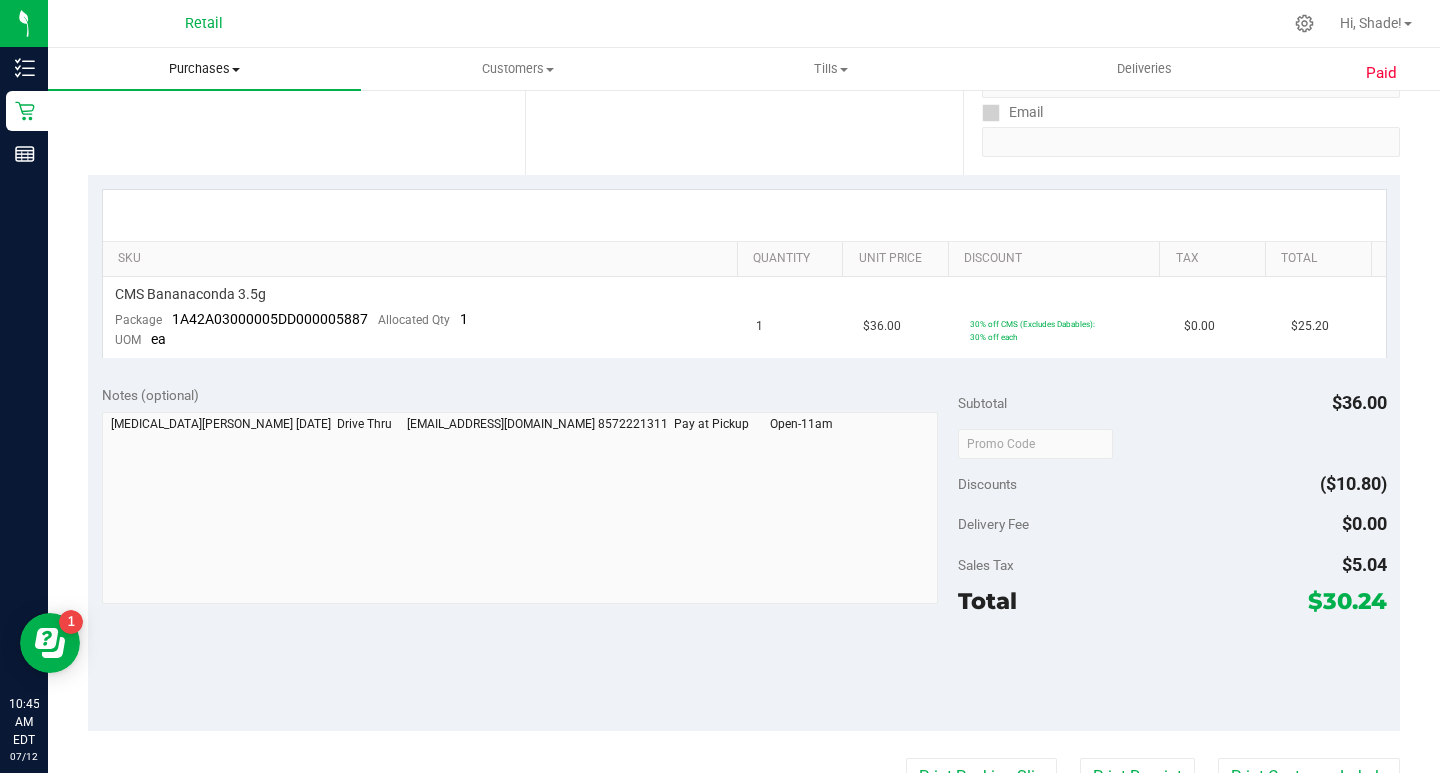 click on "Purchases" at bounding box center (204, 69) 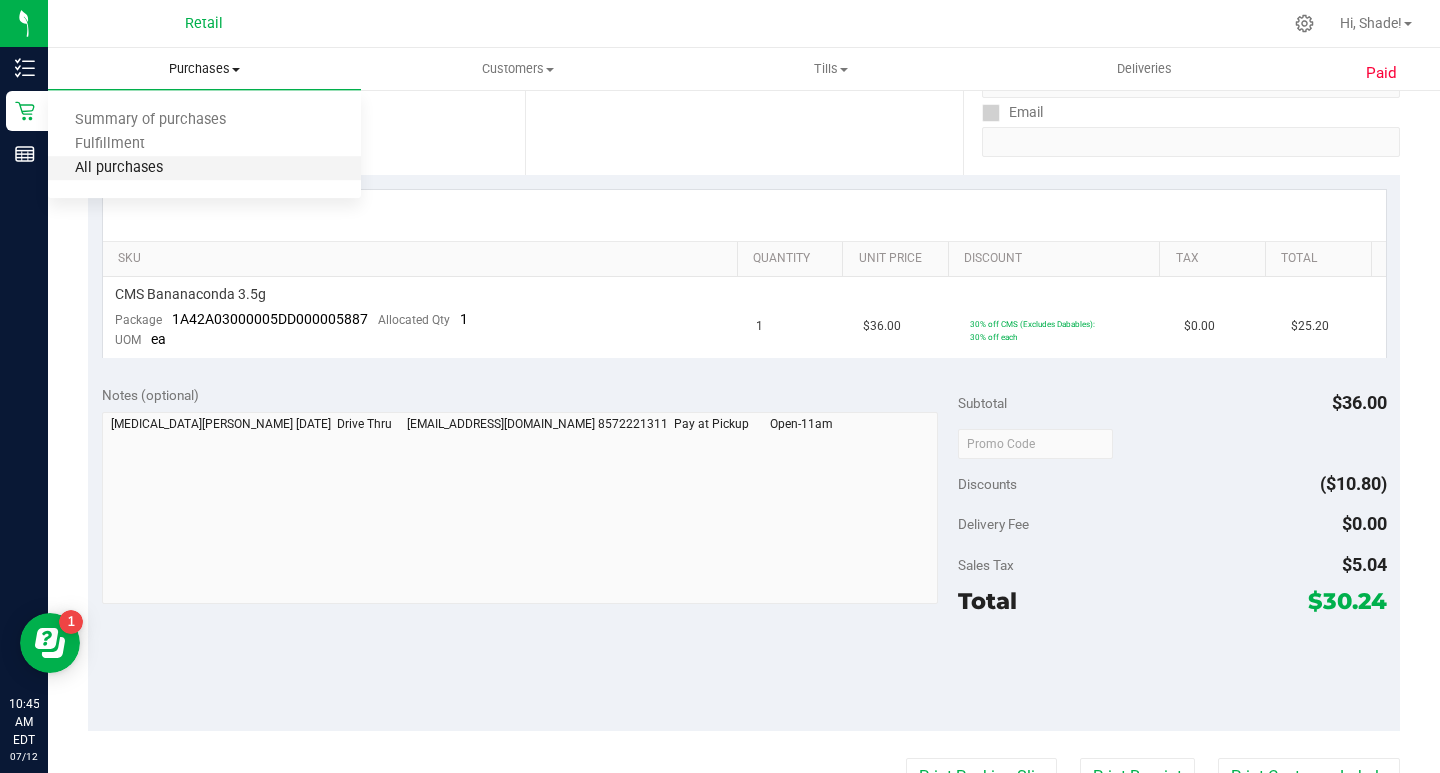 click on "All purchases" at bounding box center (119, 168) 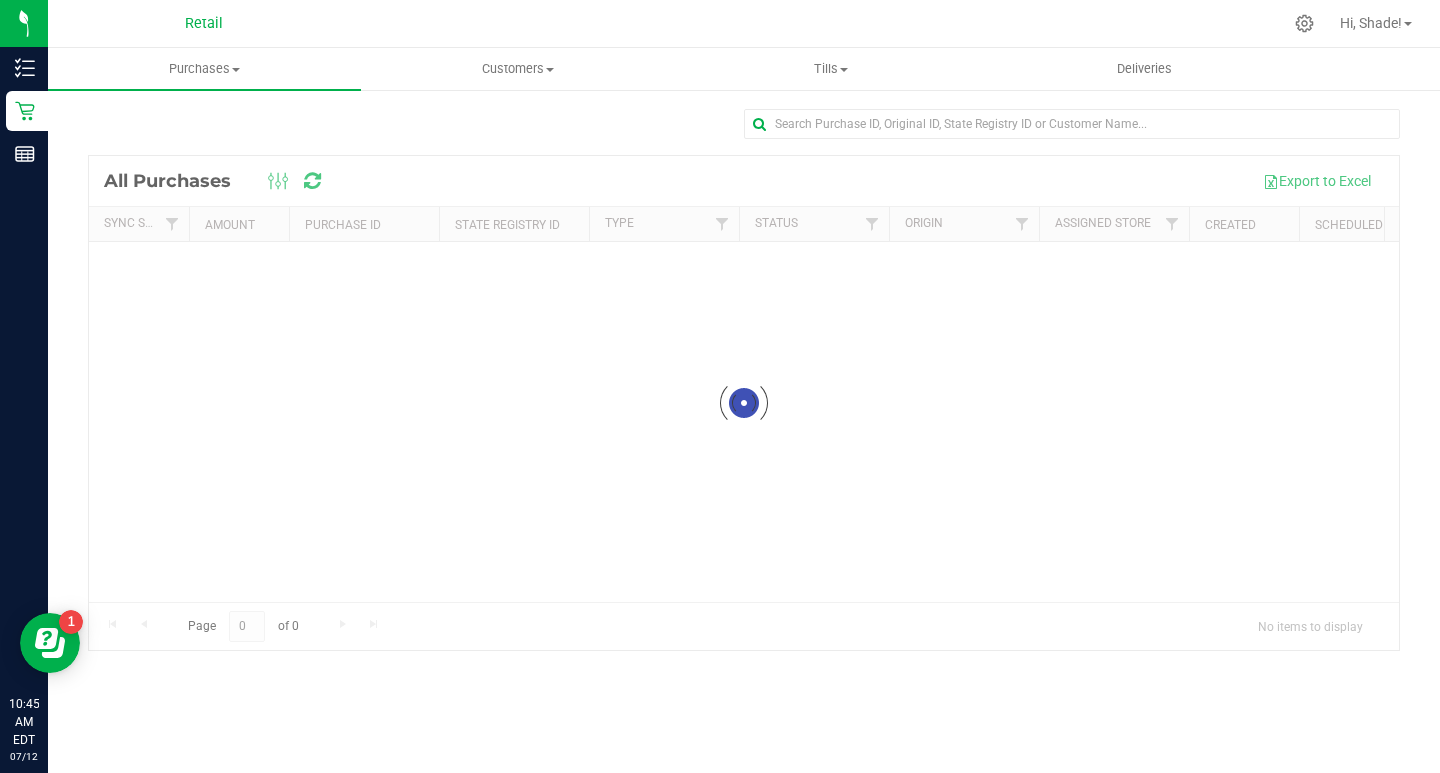 scroll, scrollTop: 0, scrollLeft: 0, axis: both 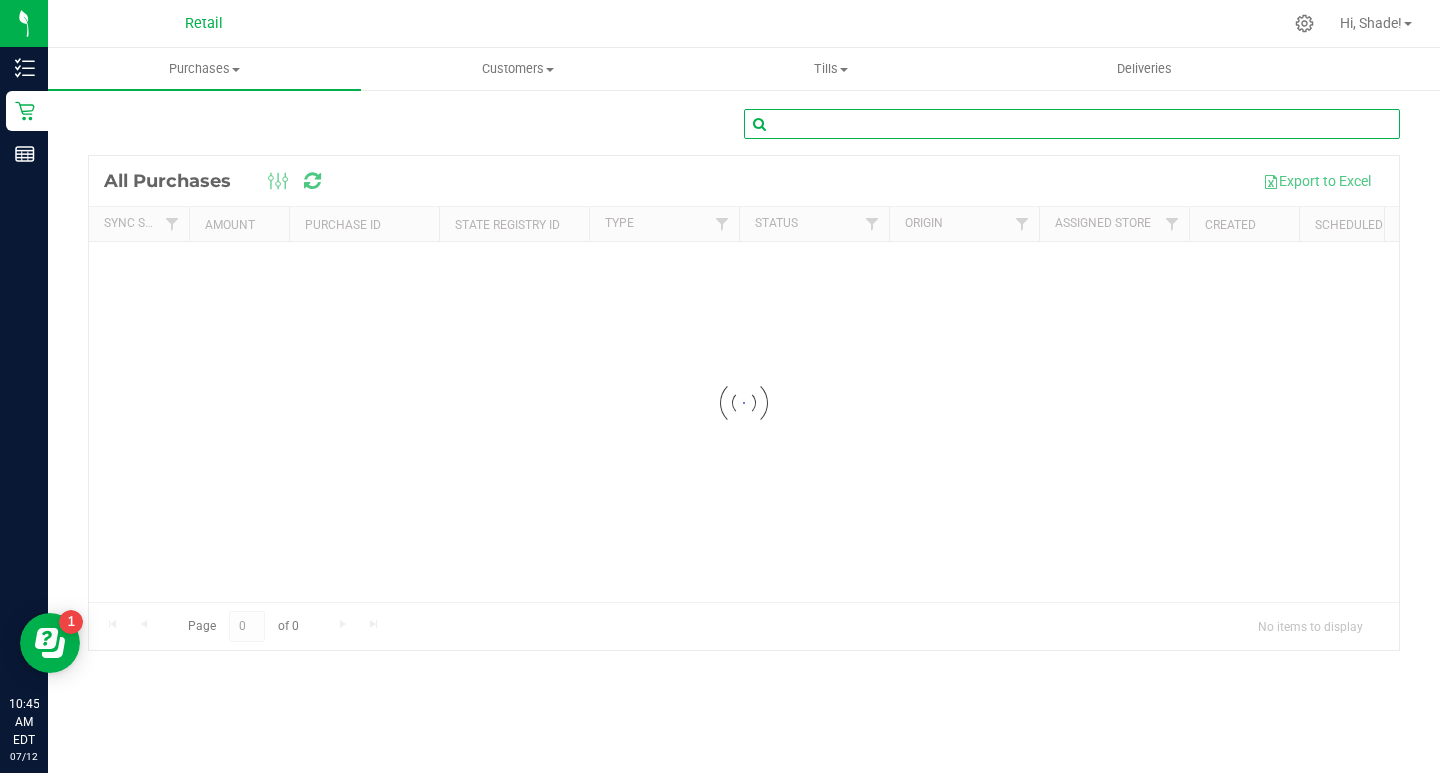 click at bounding box center (1072, 124) 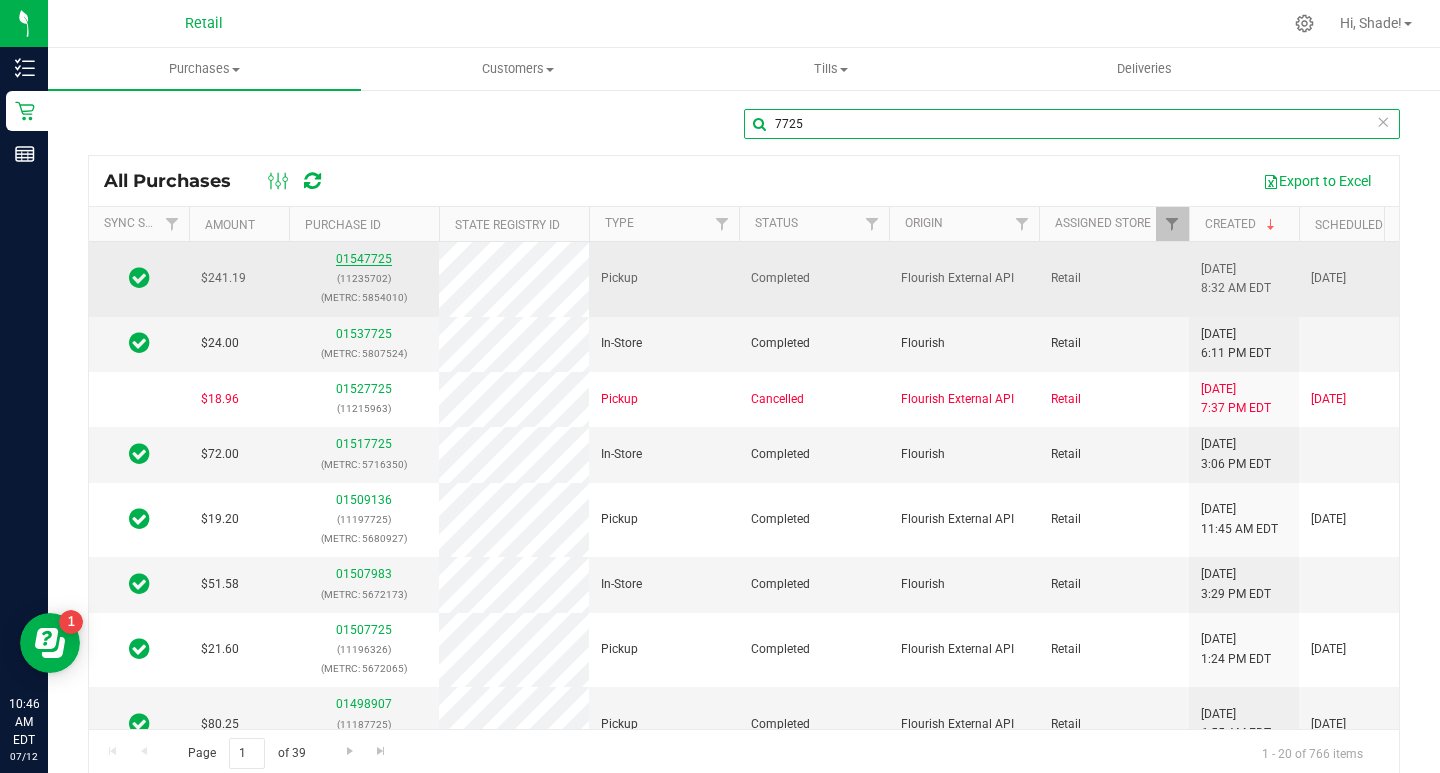 type on "7725" 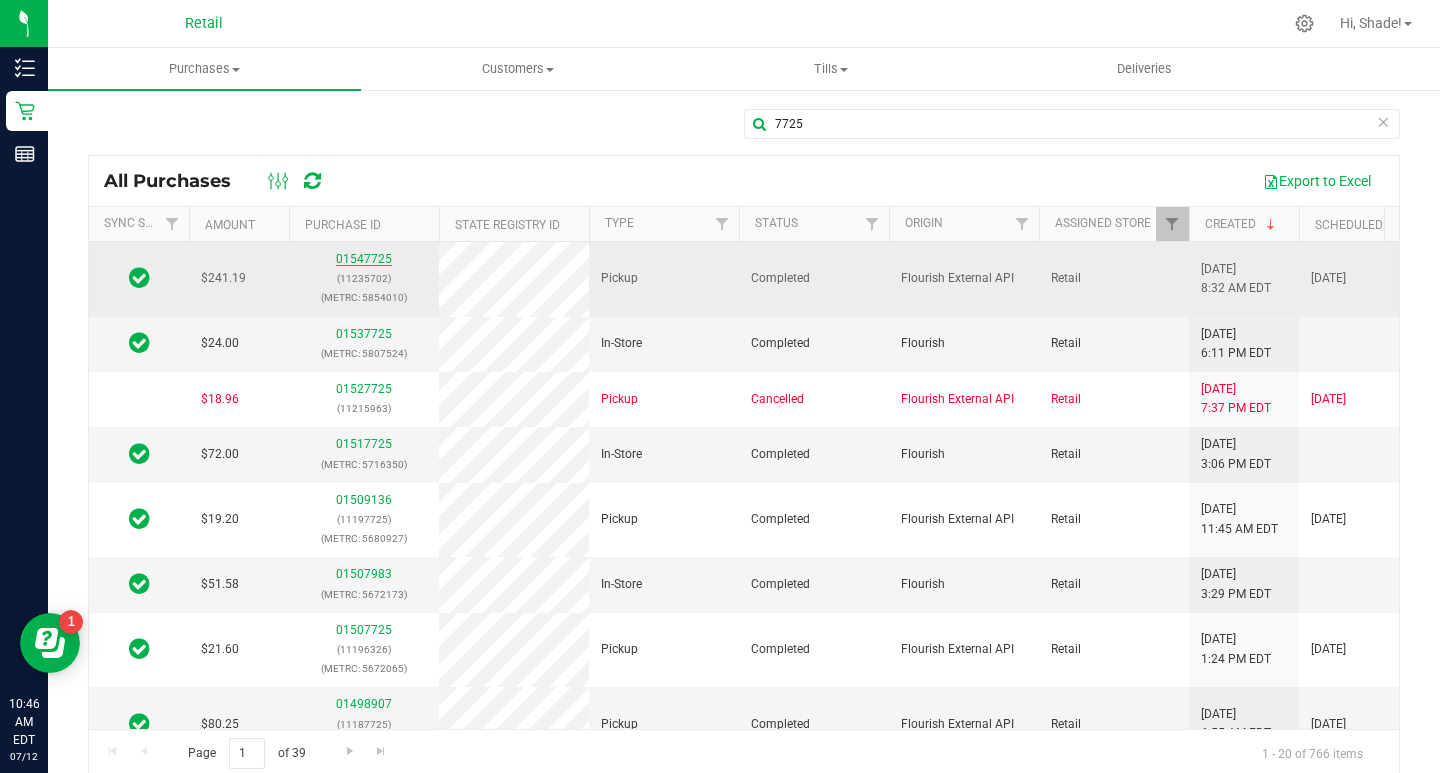 click on "01547725" at bounding box center (364, 259) 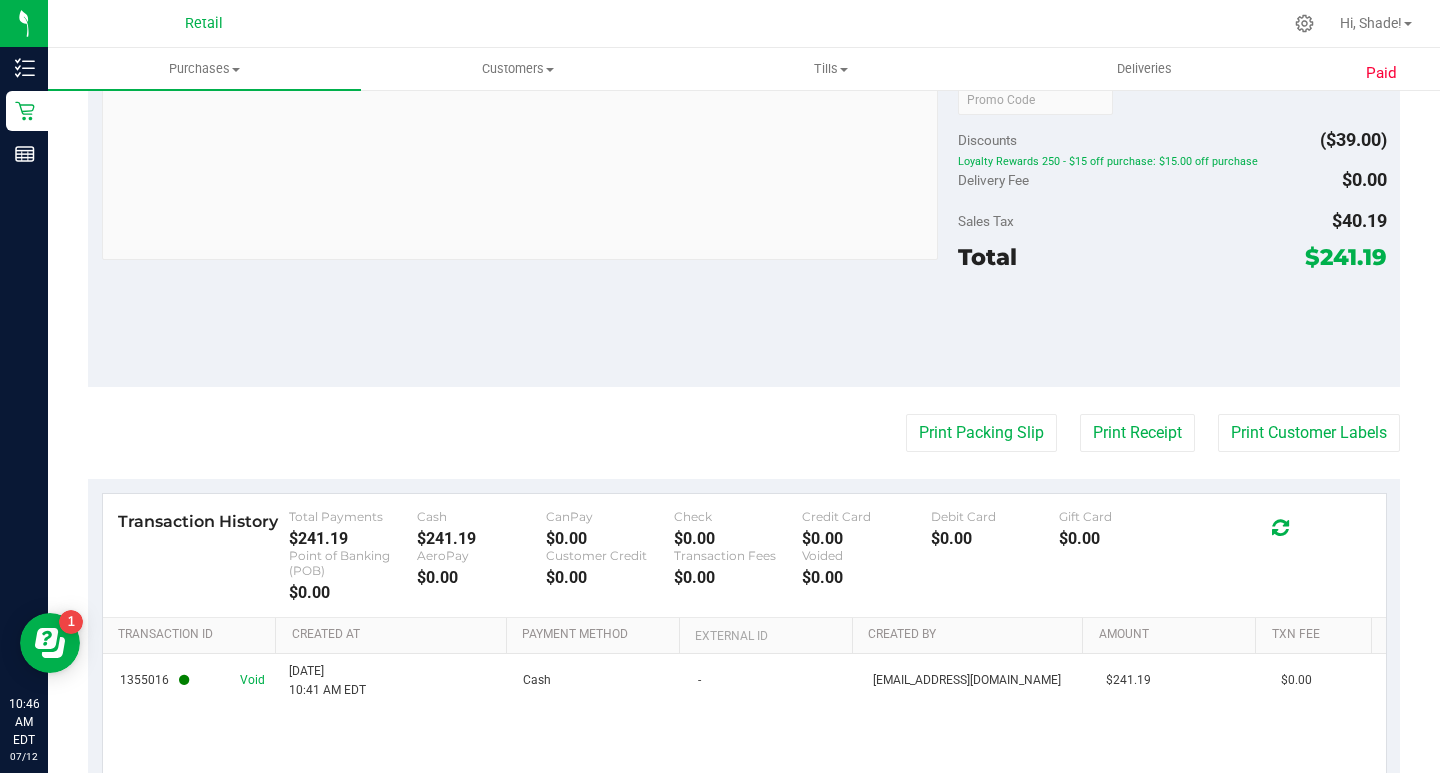scroll, scrollTop: 1000, scrollLeft: 0, axis: vertical 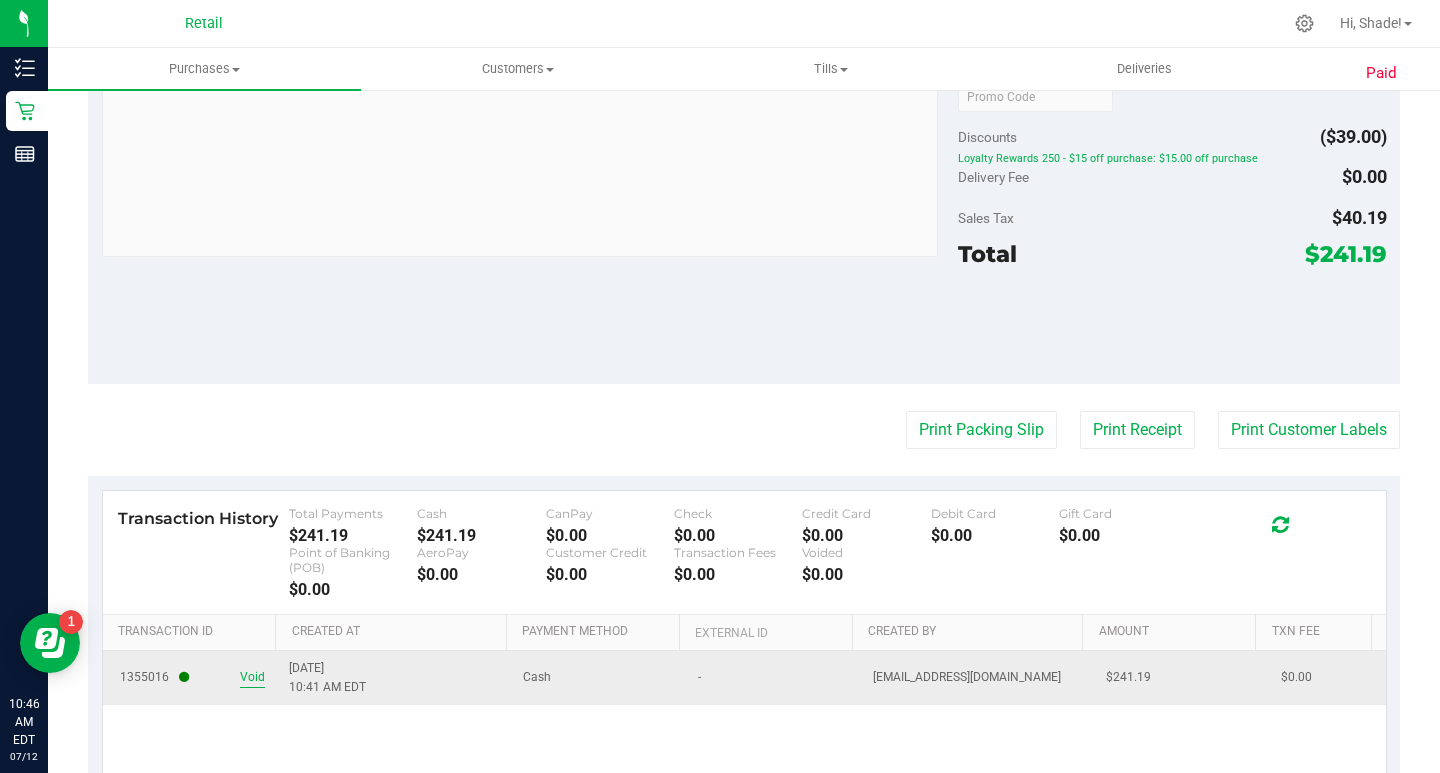 click on "Void" at bounding box center (252, 677) 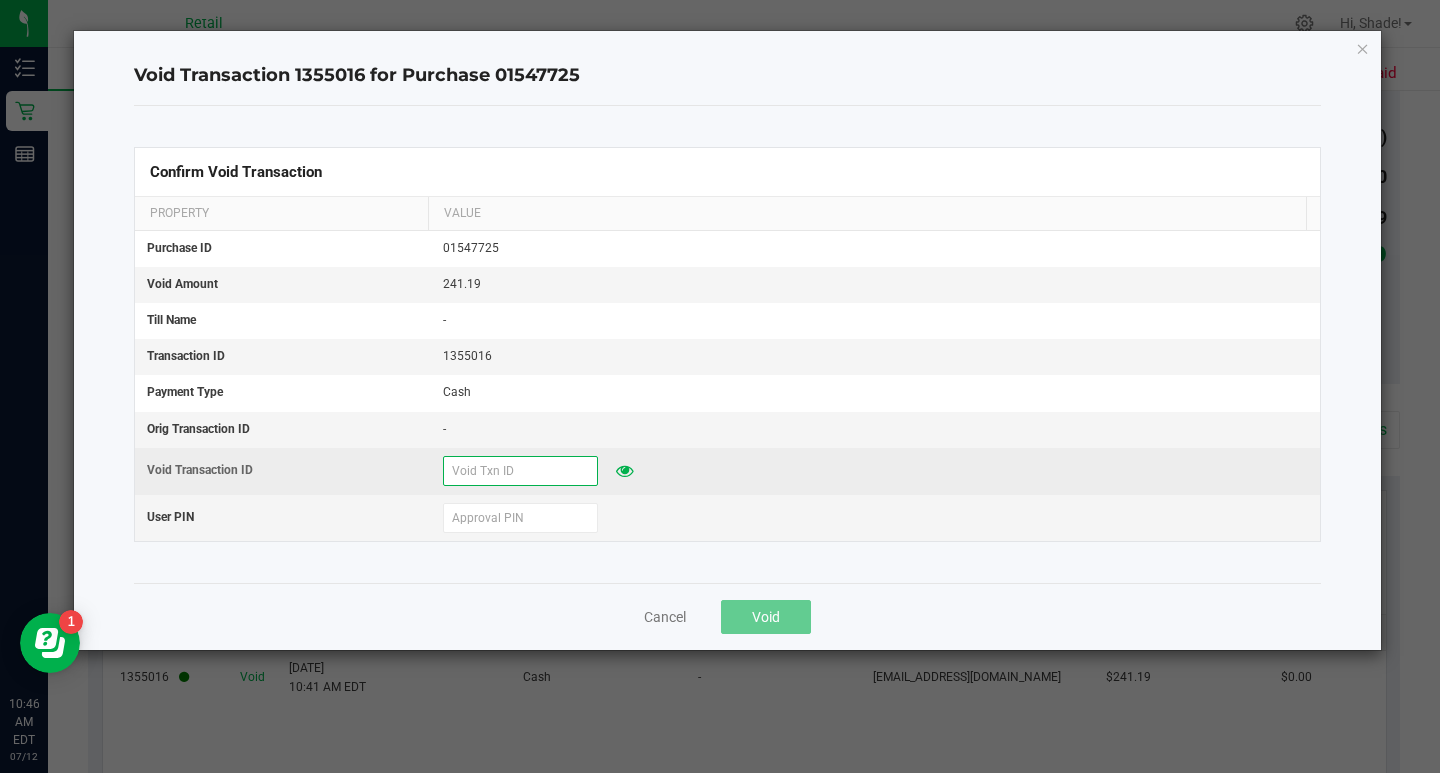 click at bounding box center [520, 471] 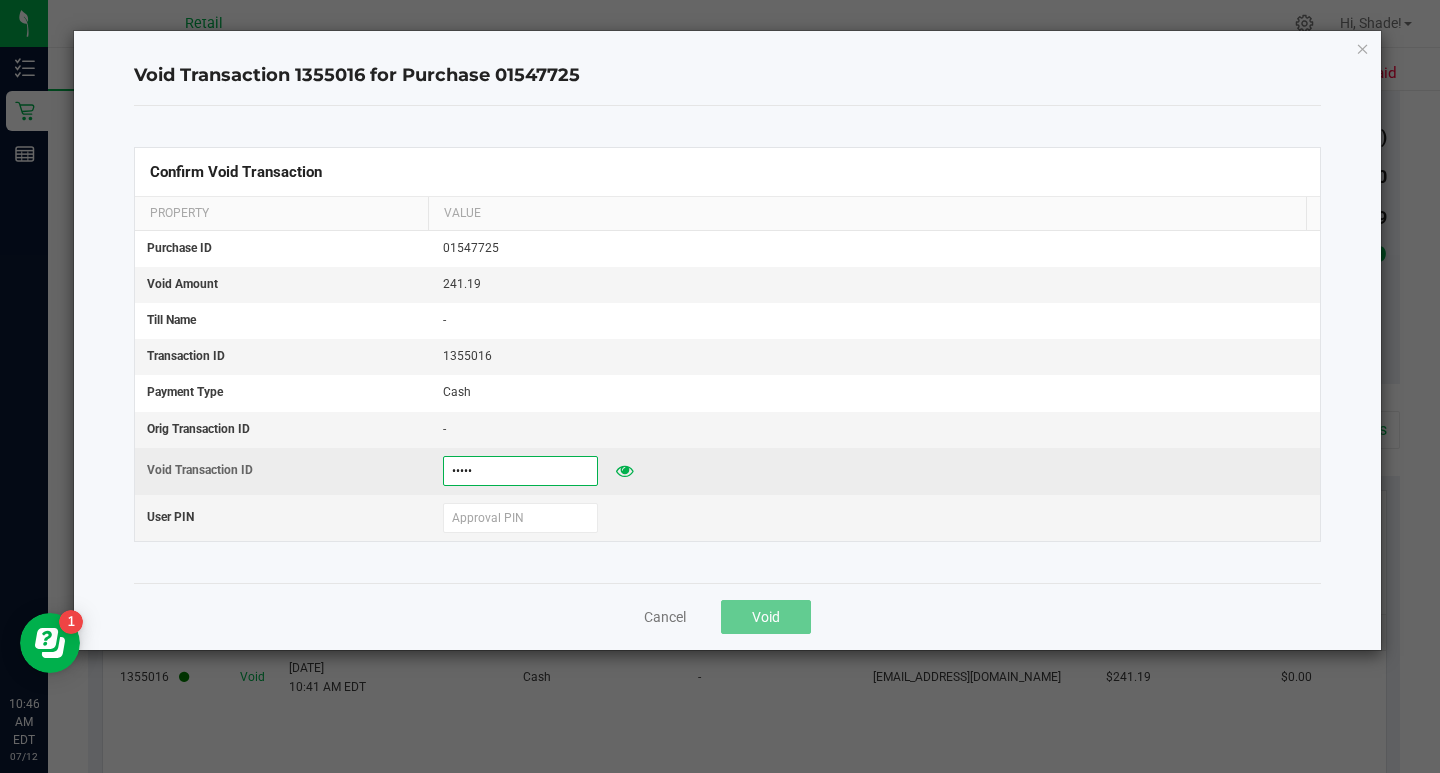 type on "71225" 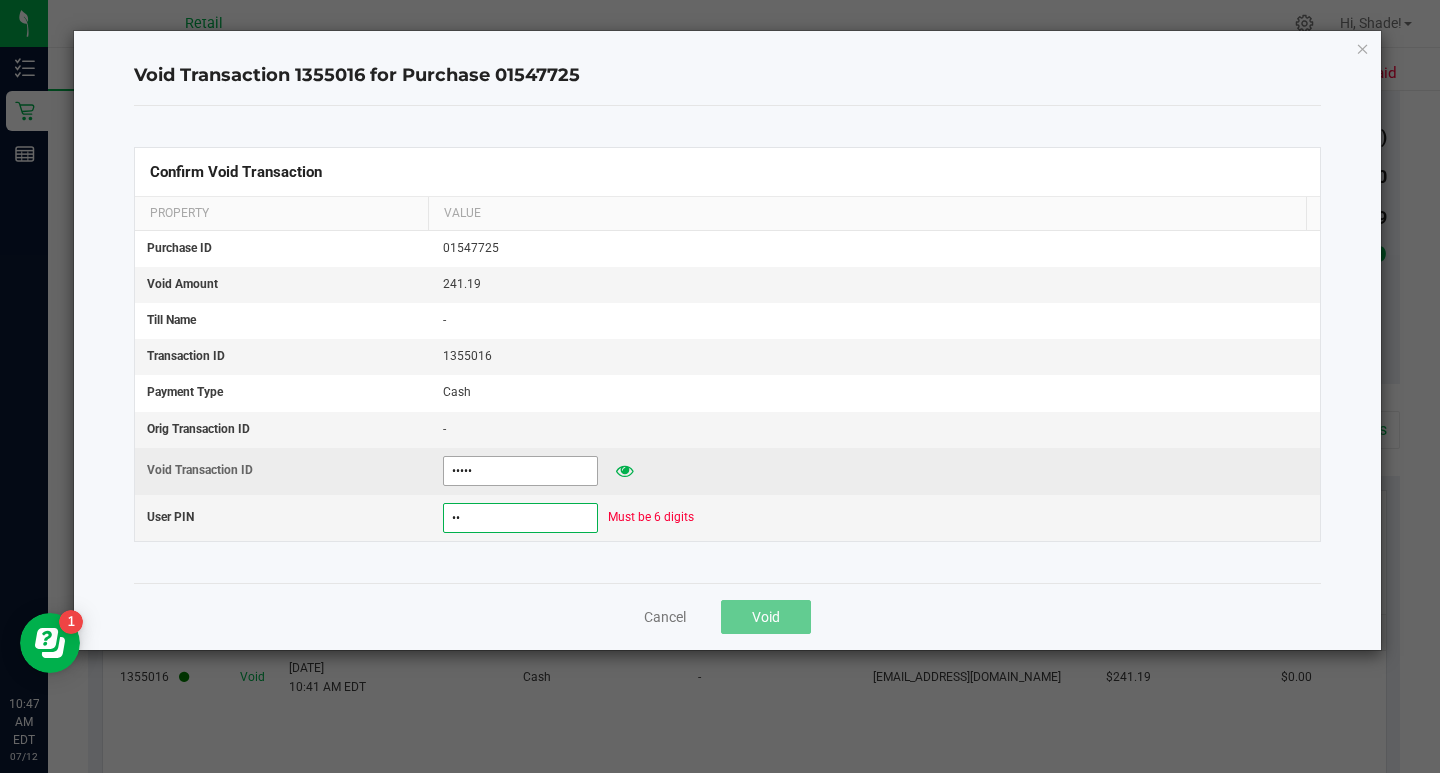 type on "5" 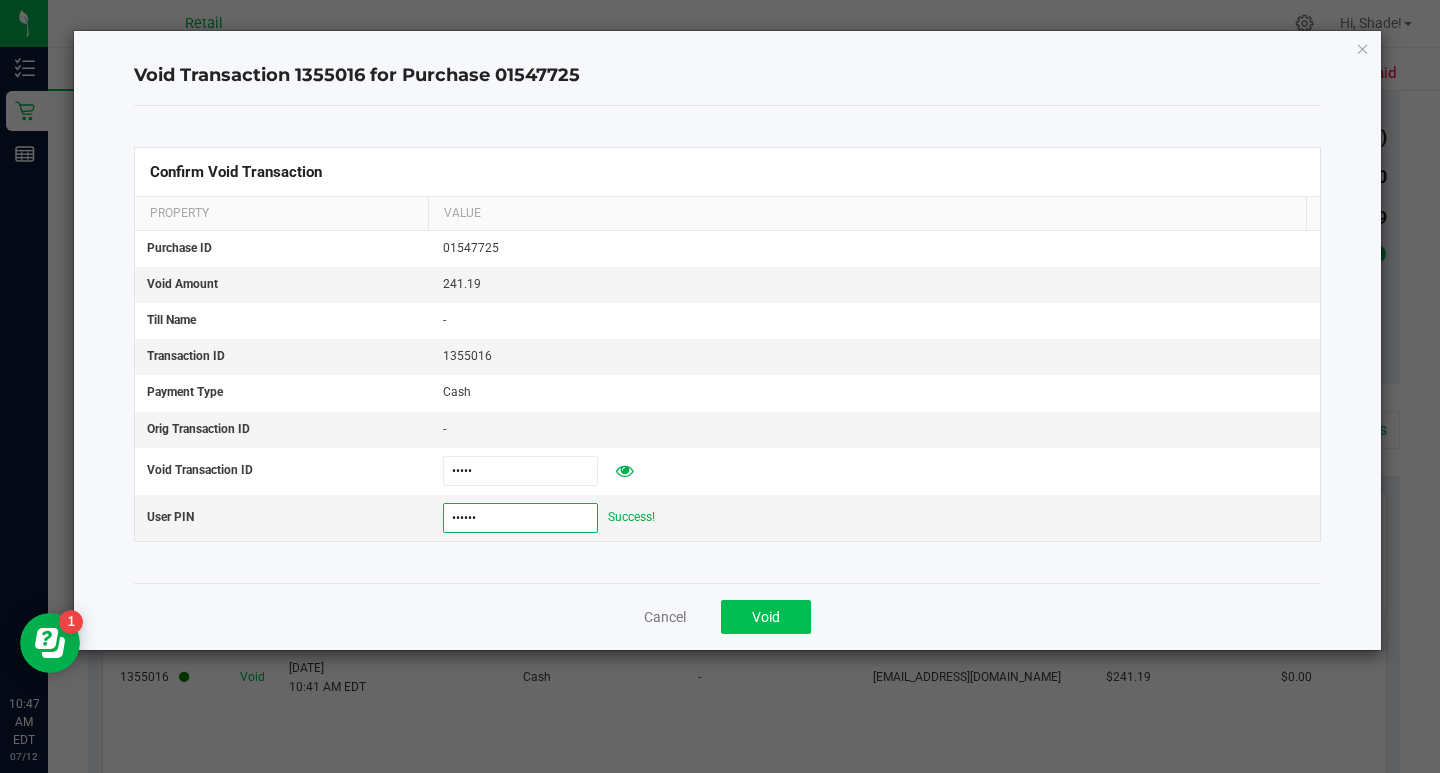 type on "532189" 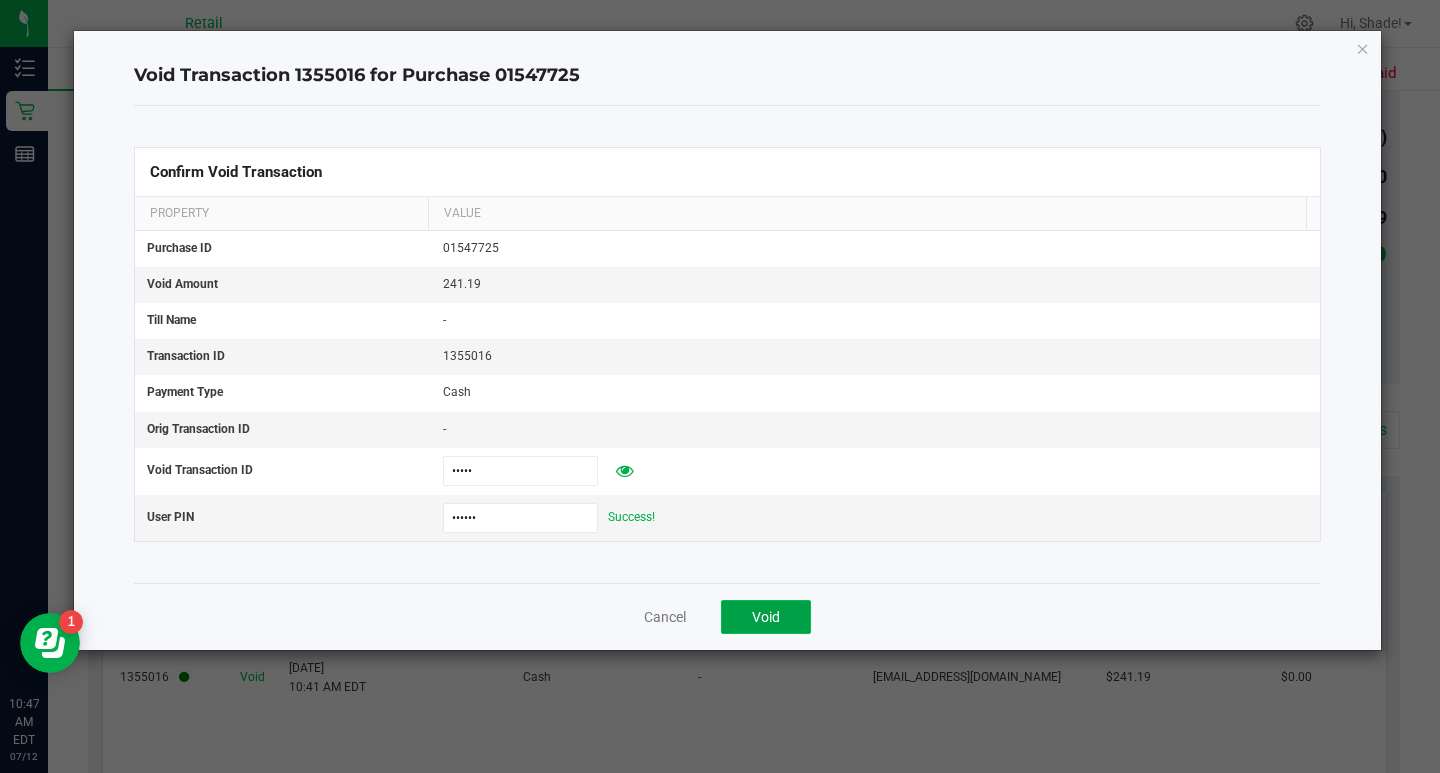 click on "Void" 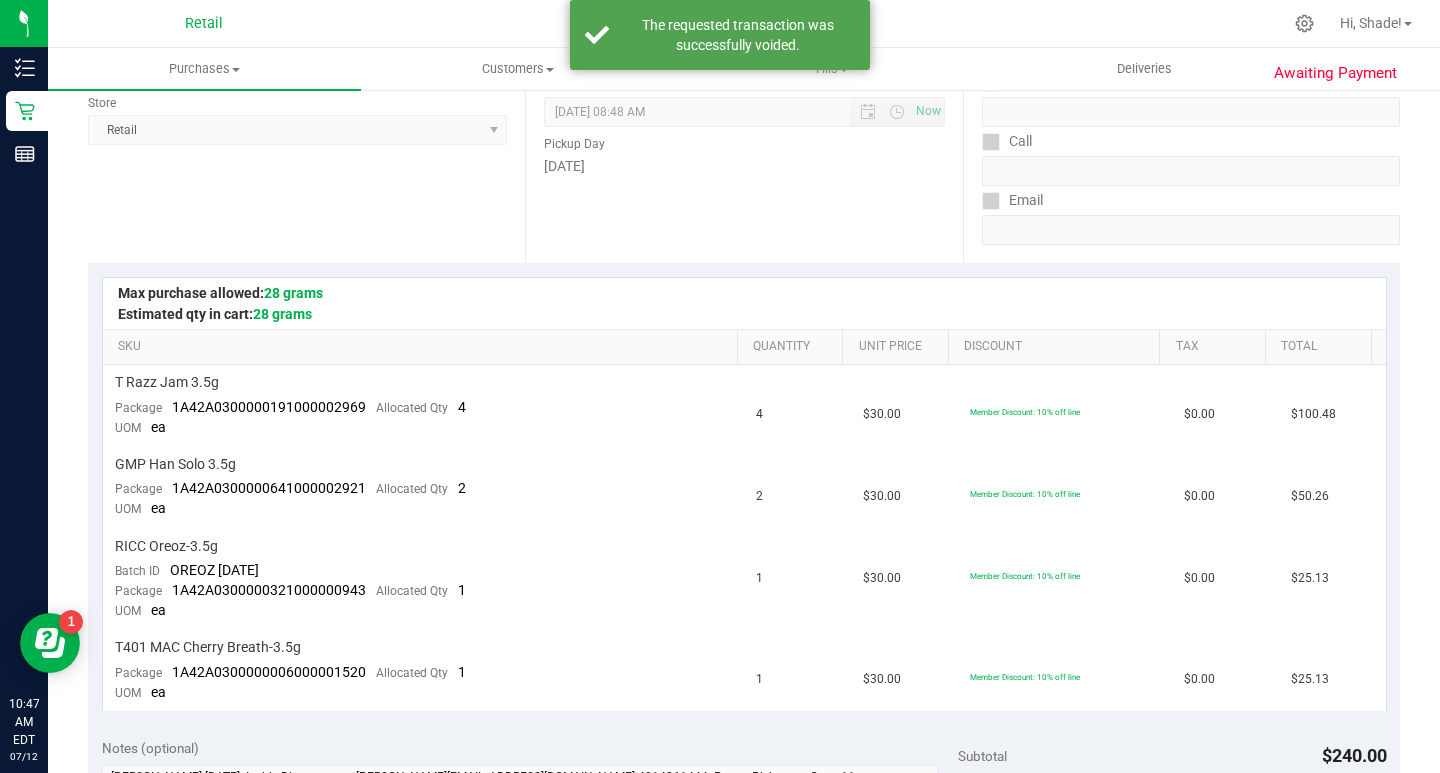 scroll, scrollTop: 0, scrollLeft: 0, axis: both 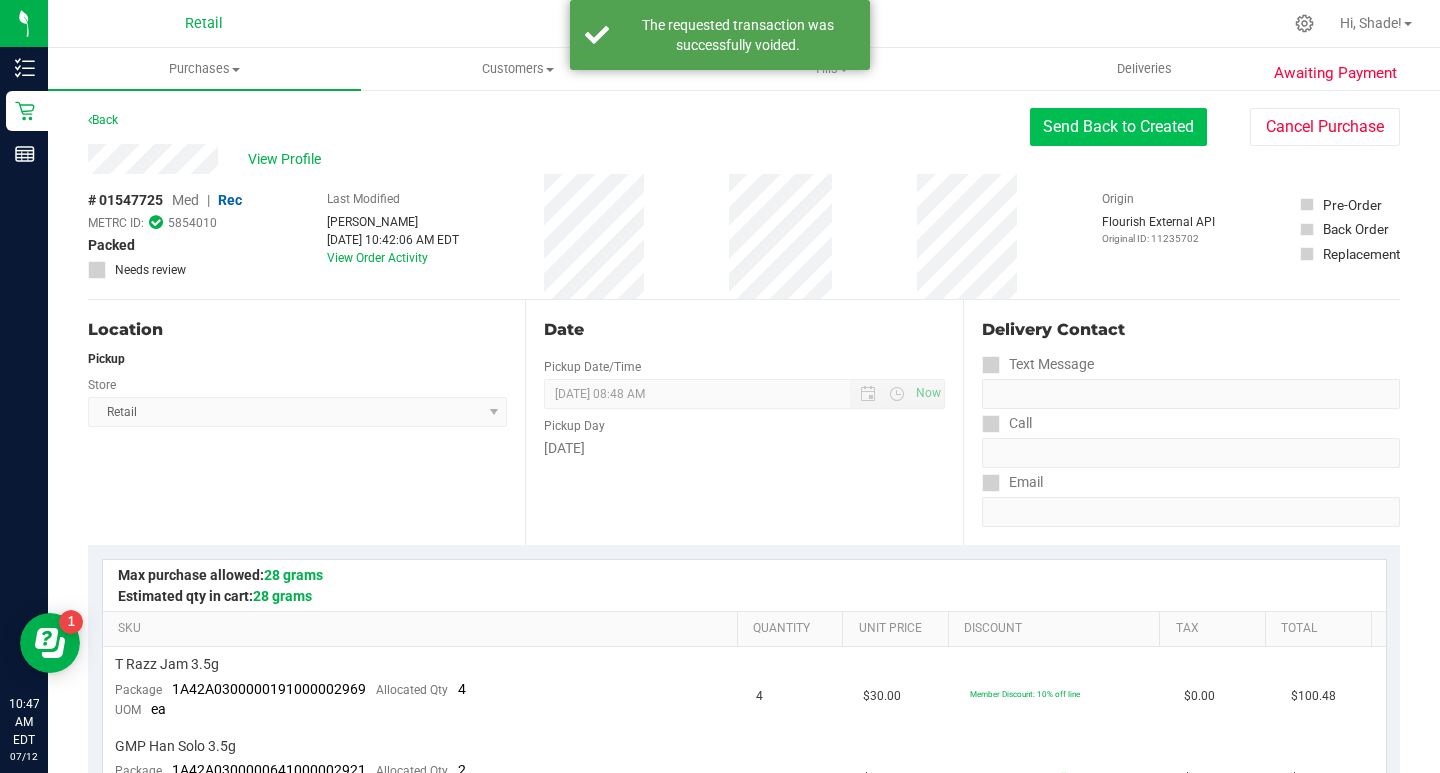 click on "Send Back to Created" at bounding box center (1118, 127) 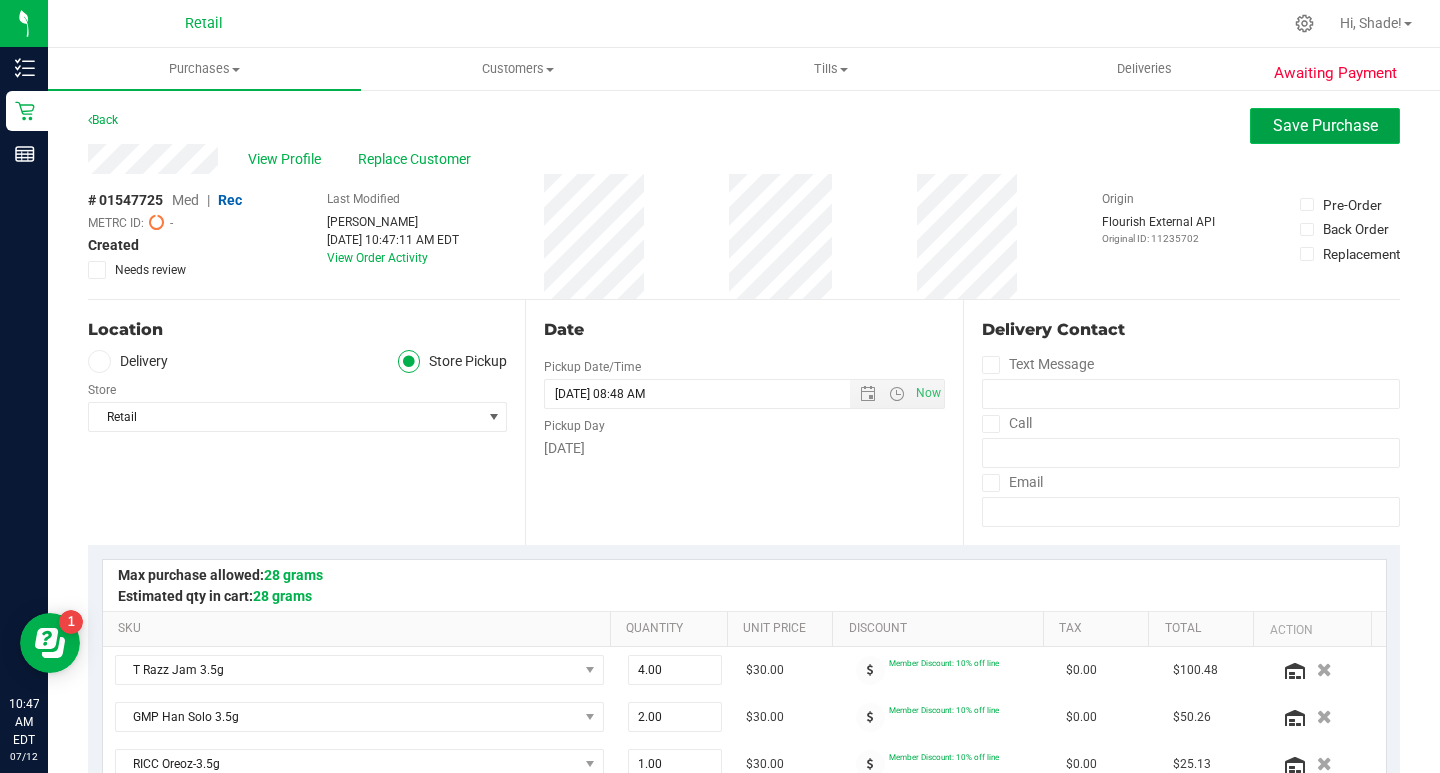 click on "Save Purchase" at bounding box center [1325, 126] 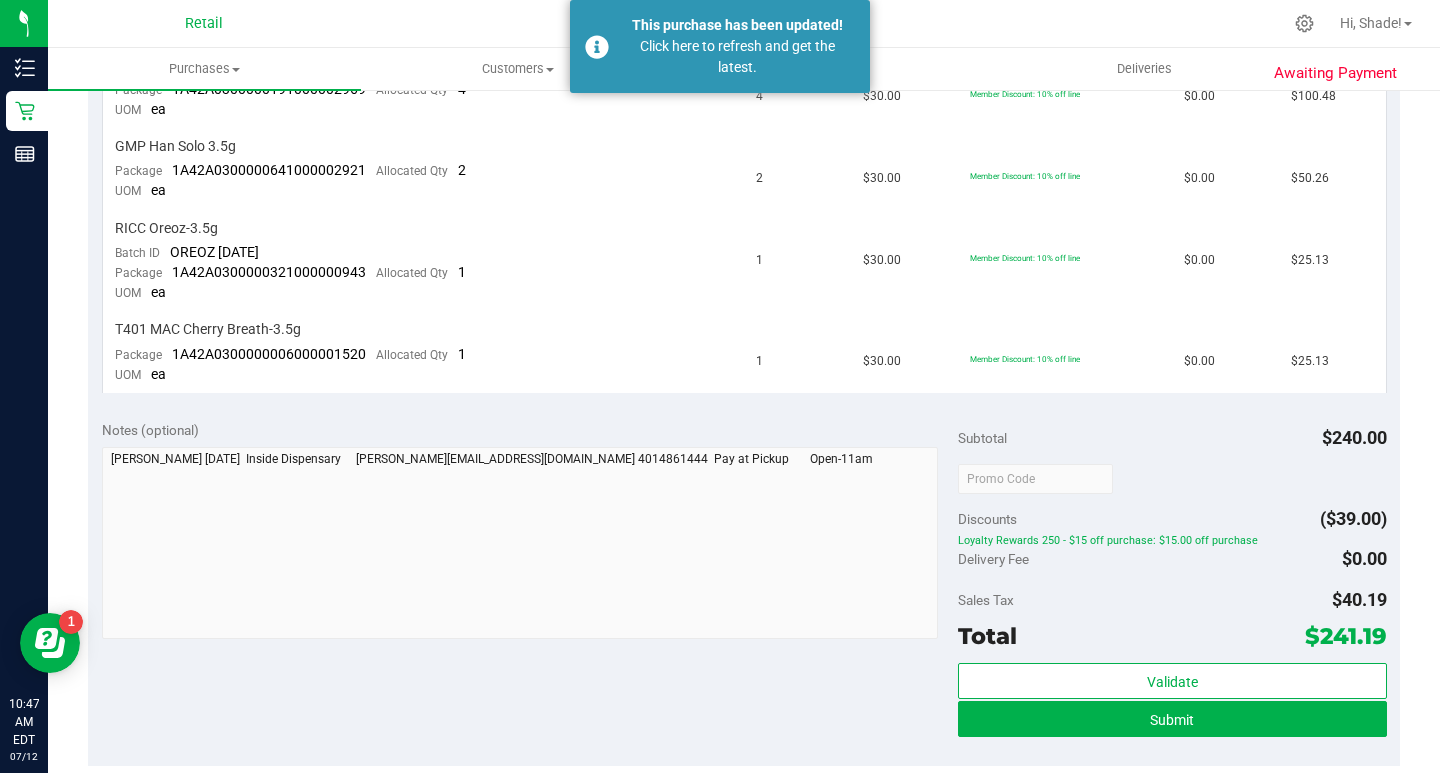 scroll, scrollTop: 1100, scrollLeft: 0, axis: vertical 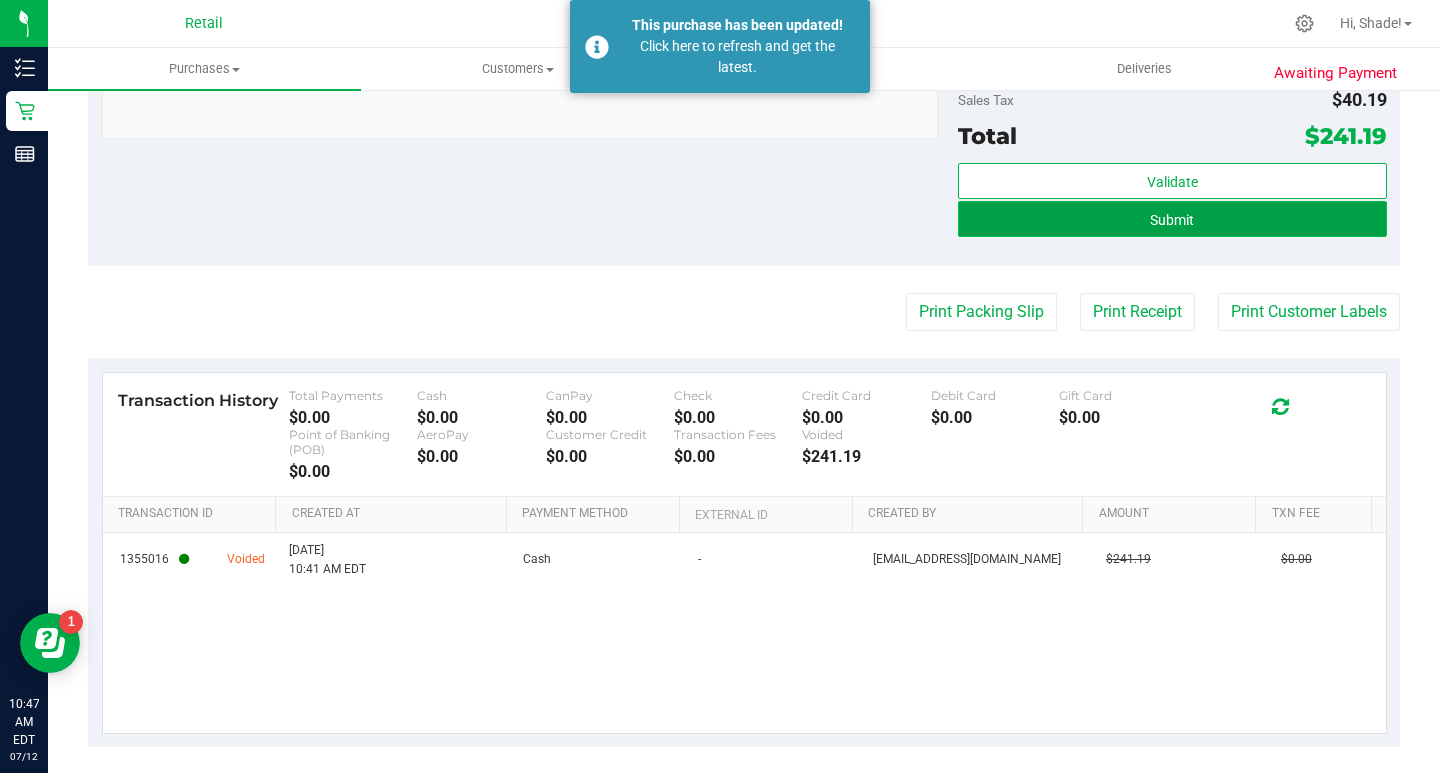 click on "Submit" at bounding box center [1172, 220] 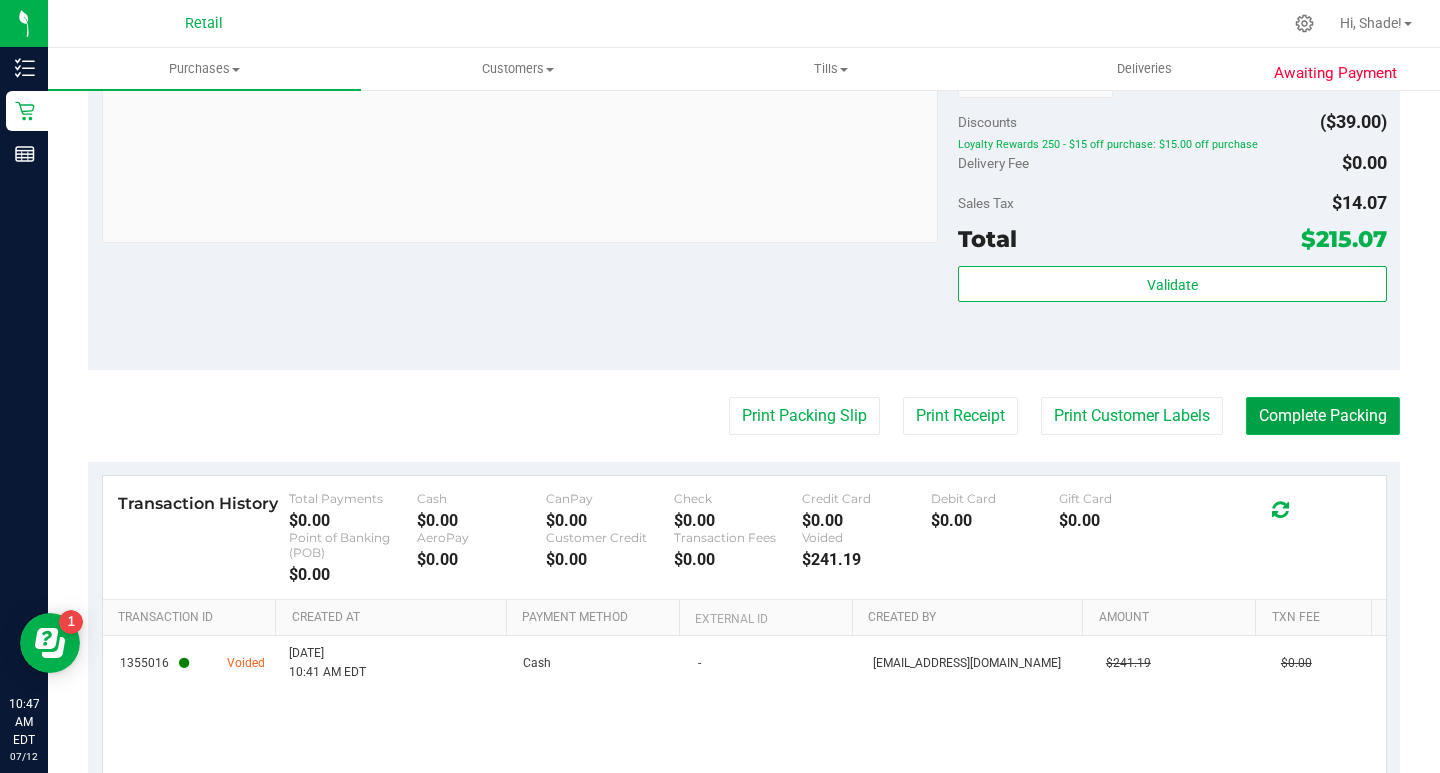 click on "Complete Packing" at bounding box center [1323, 416] 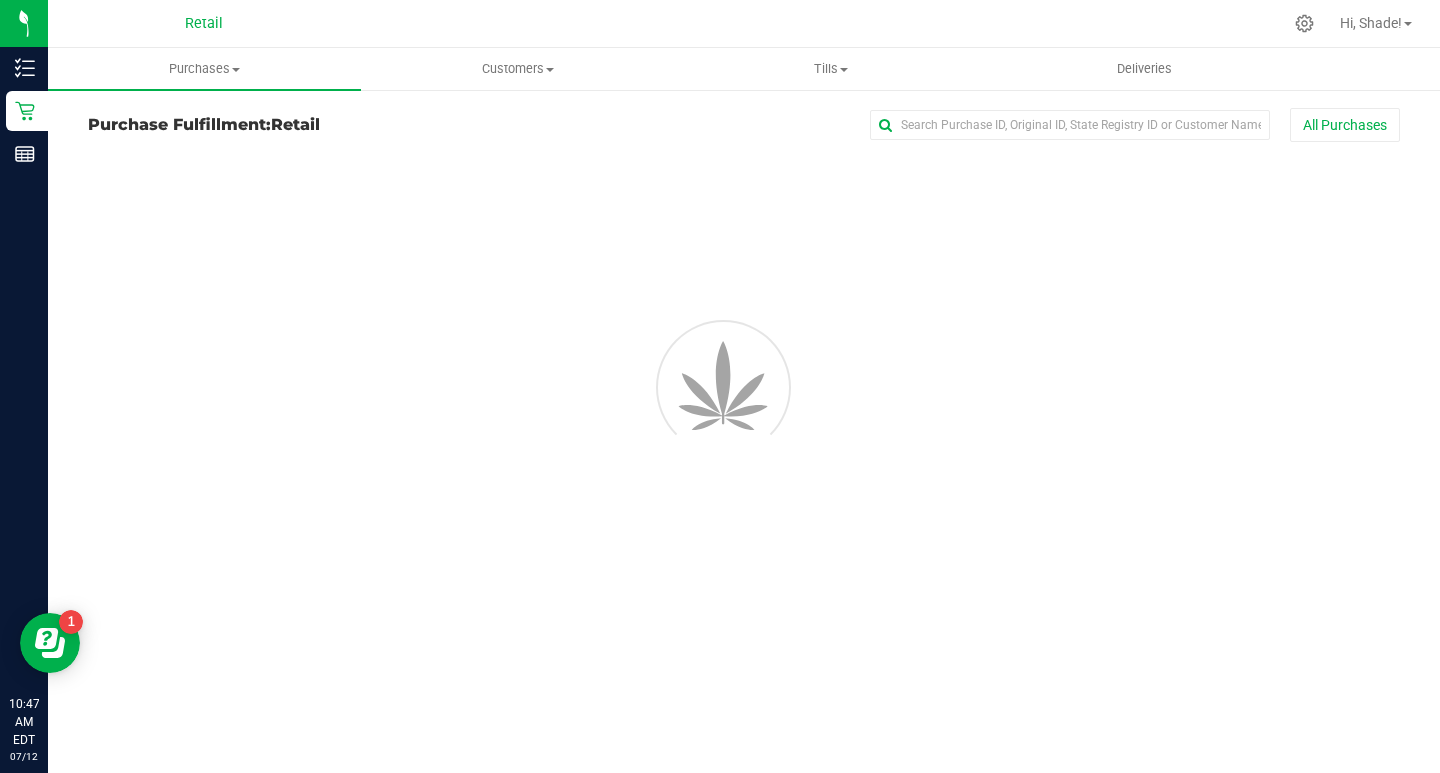 scroll, scrollTop: 0, scrollLeft: 0, axis: both 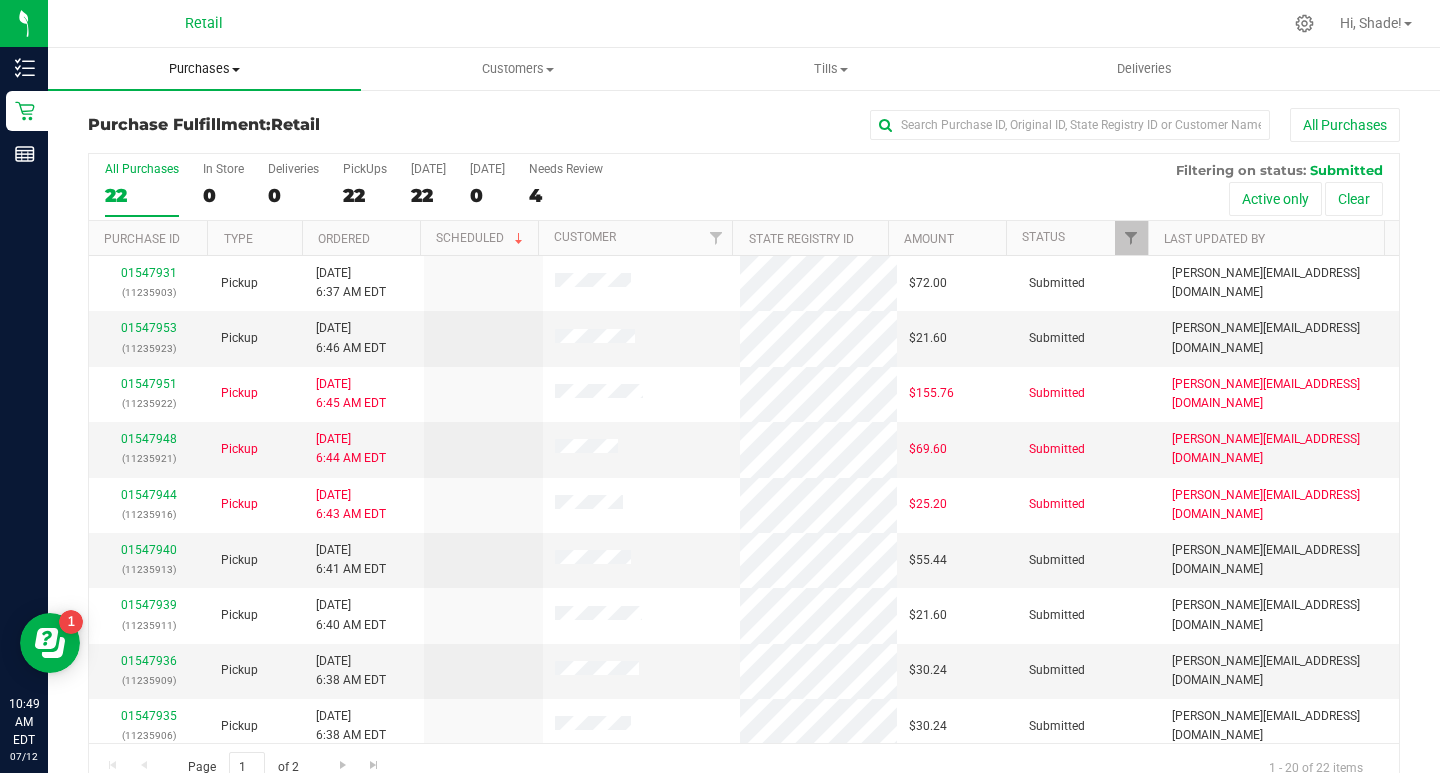 click on "Purchases
Summary of purchases
Fulfillment
All purchases" at bounding box center (204, 69) 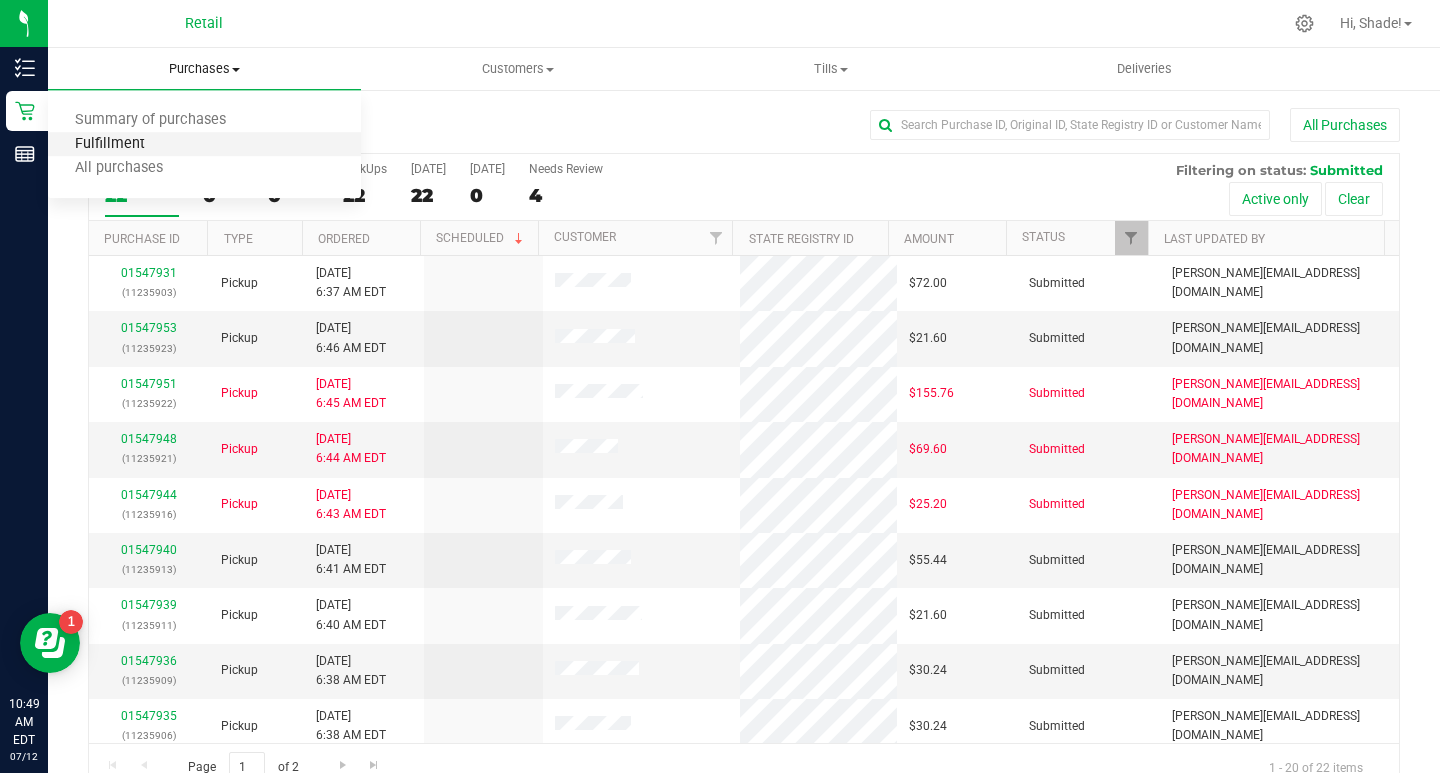 click on "Fulfillment" at bounding box center (110, 144) 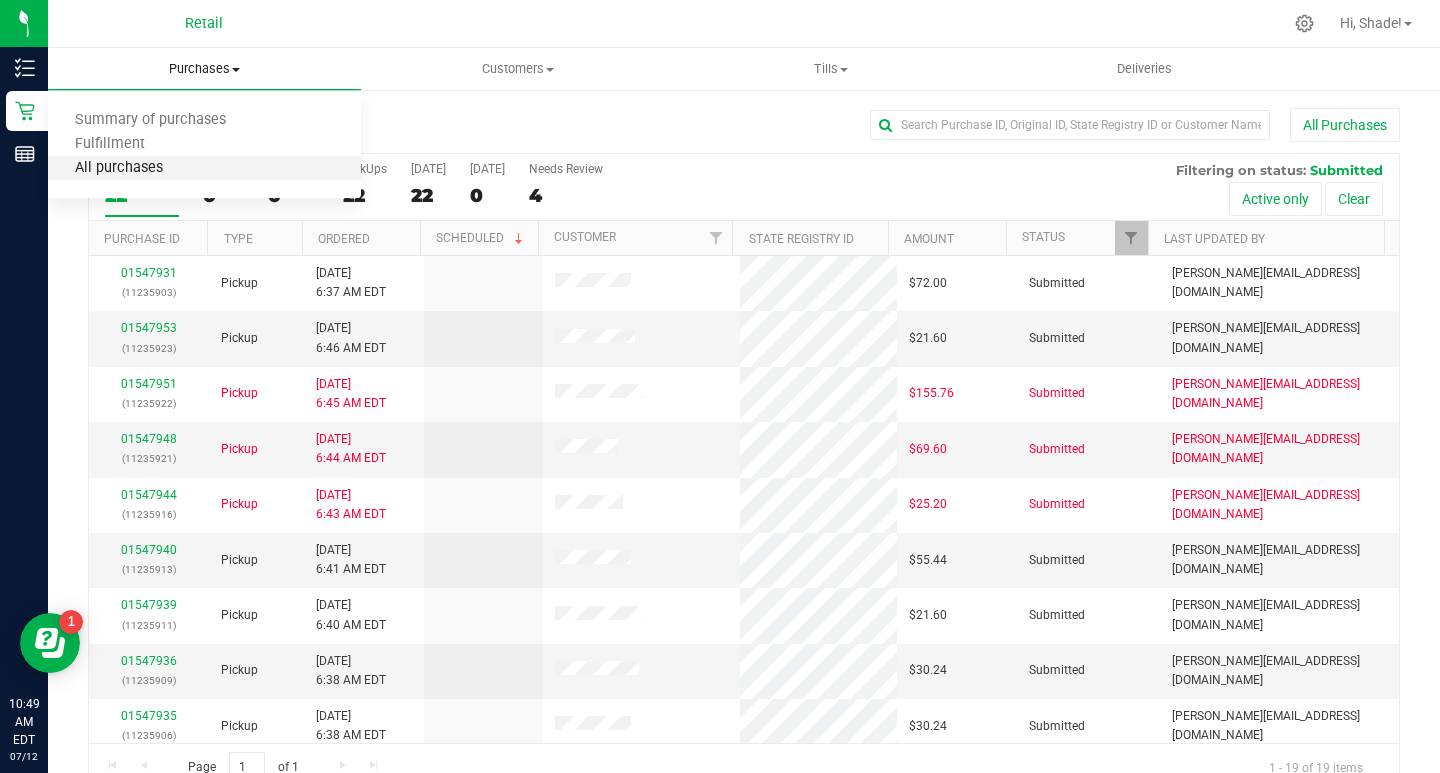 click on "All purchases" at bounding box center (119, 168) 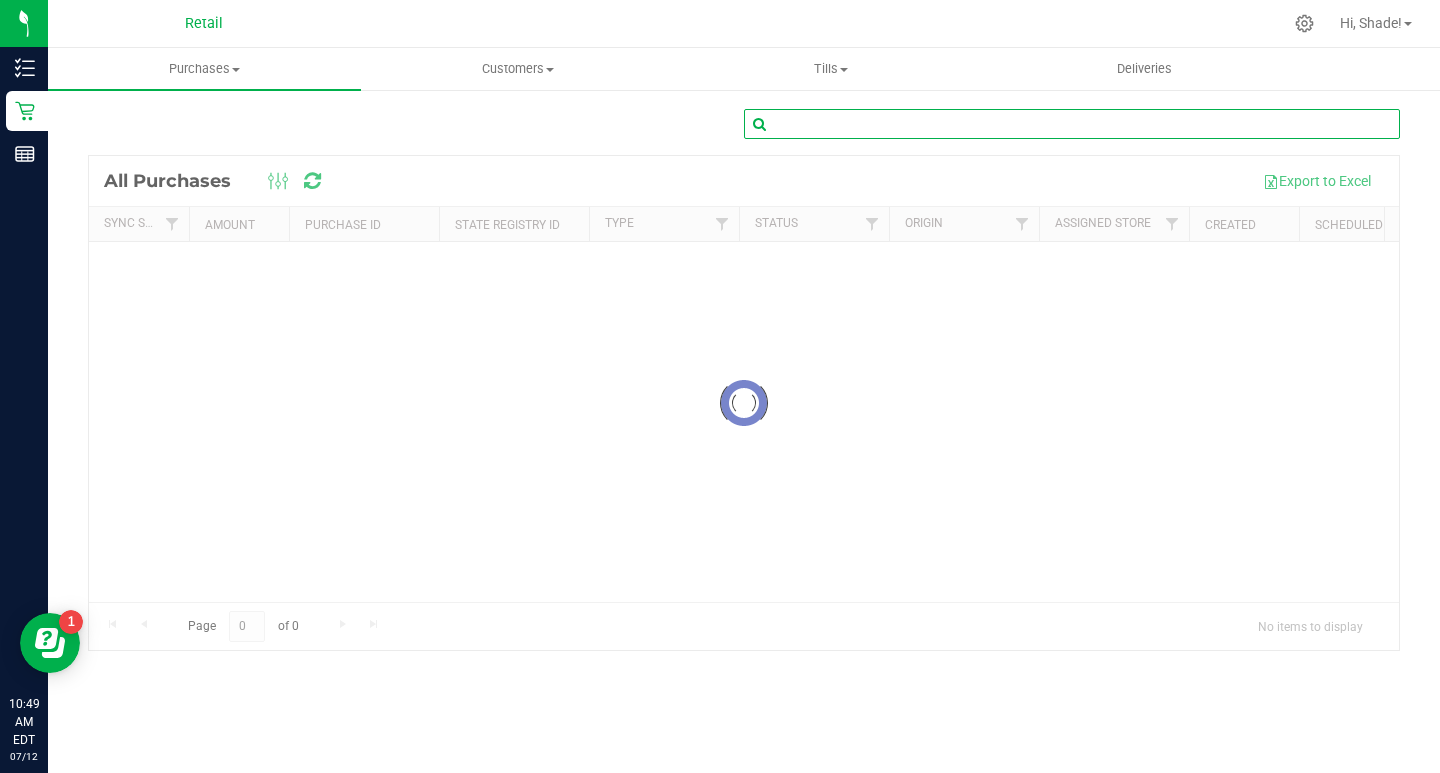 click at bounding box center (1072, 124) 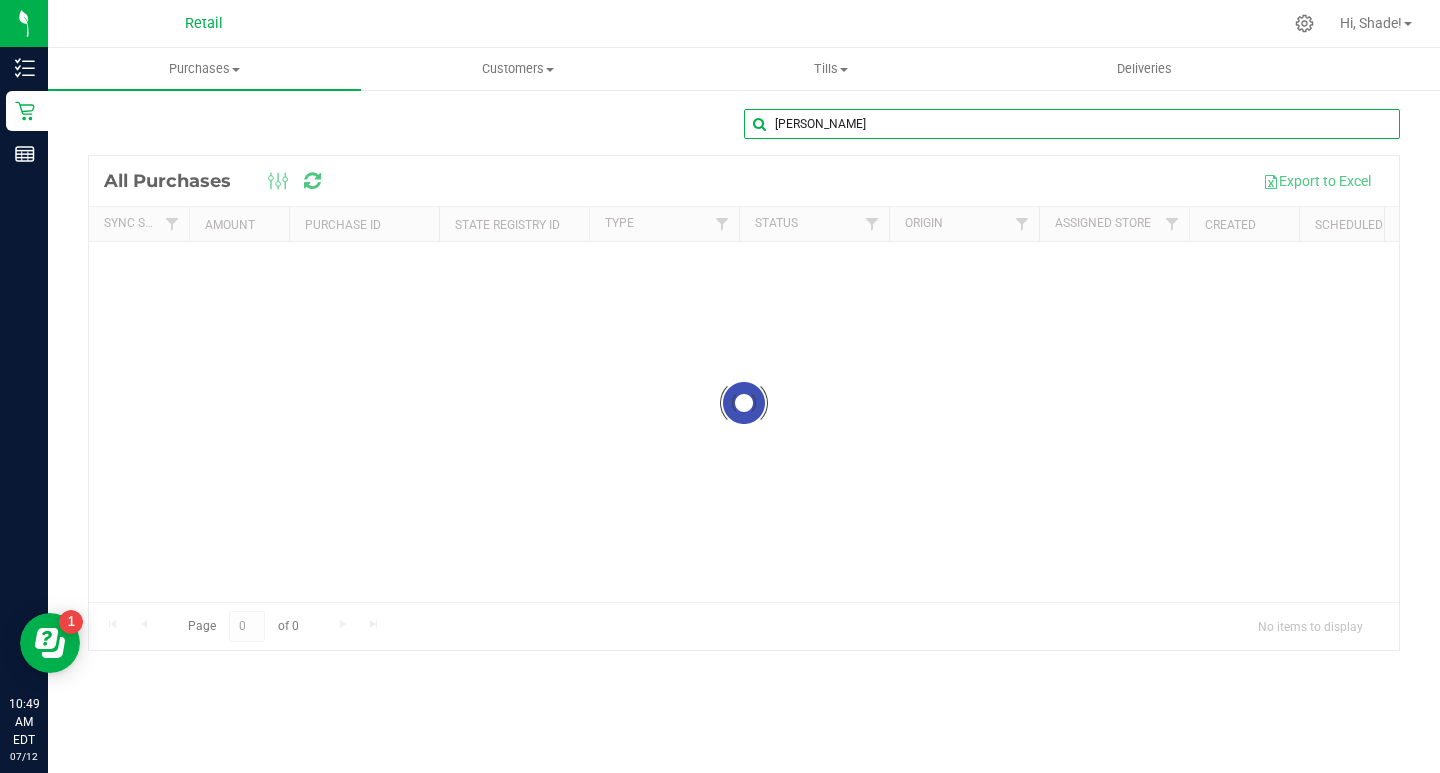 type on "[PERSON_NAME]" 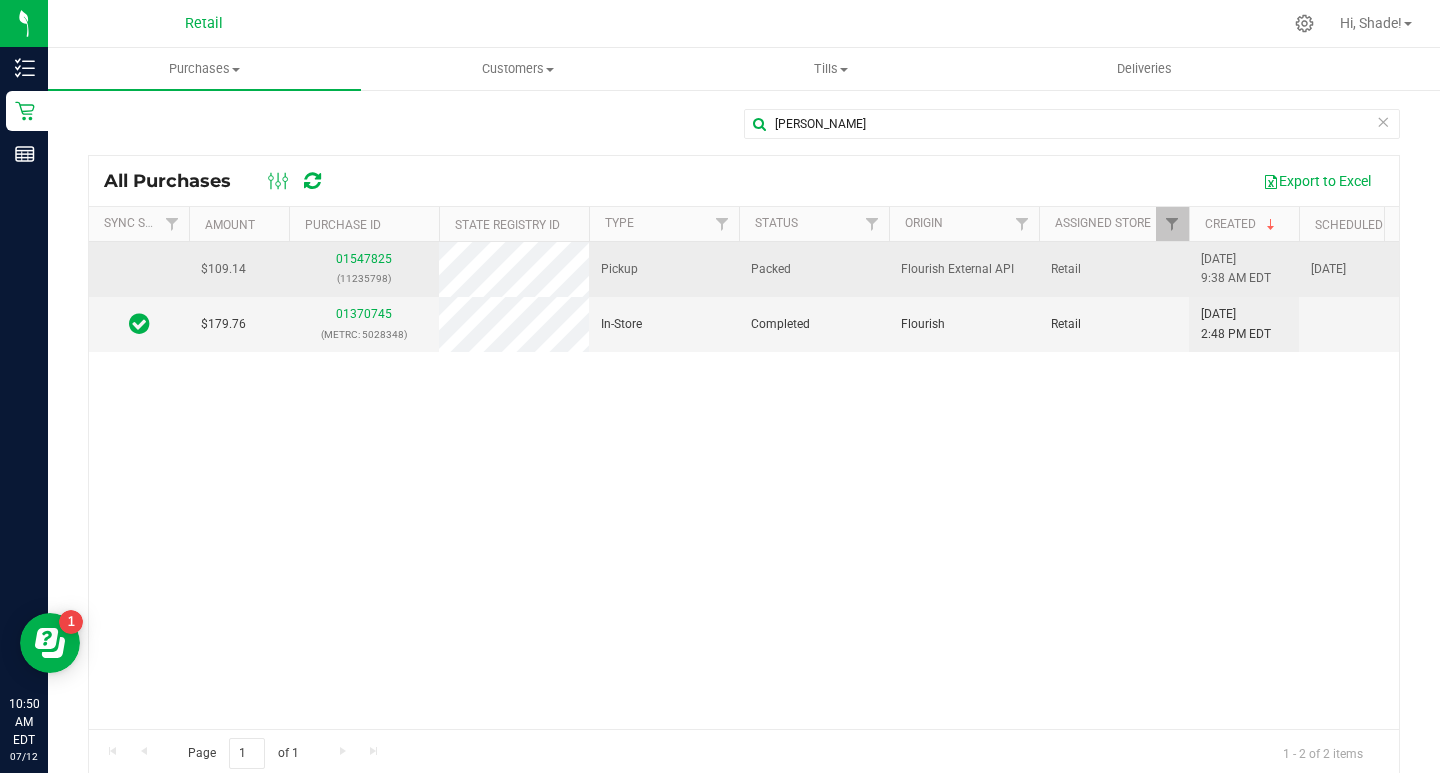click on "01547825
(11235798)" at bounding box center [364, 269] 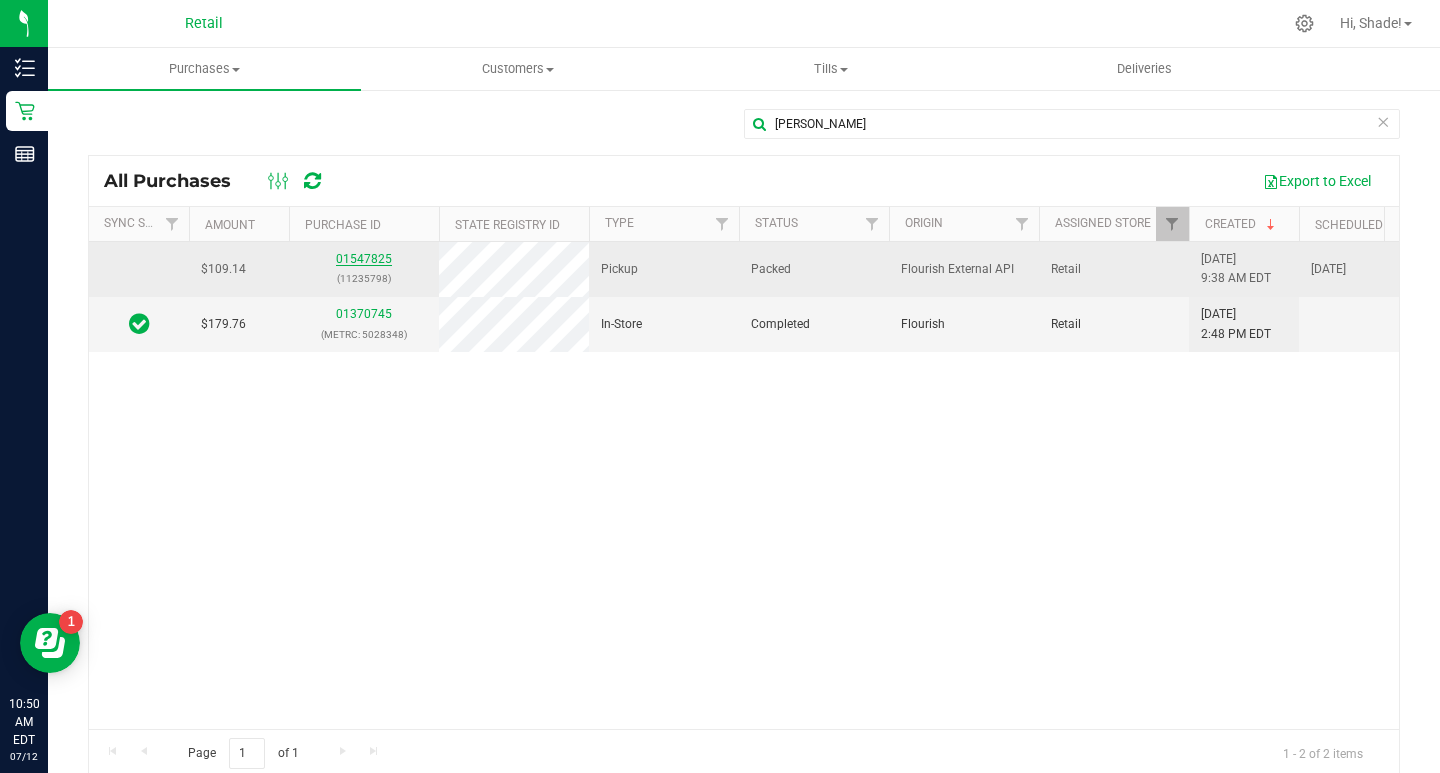 click on "01547825" at bounding box center (364, 259) 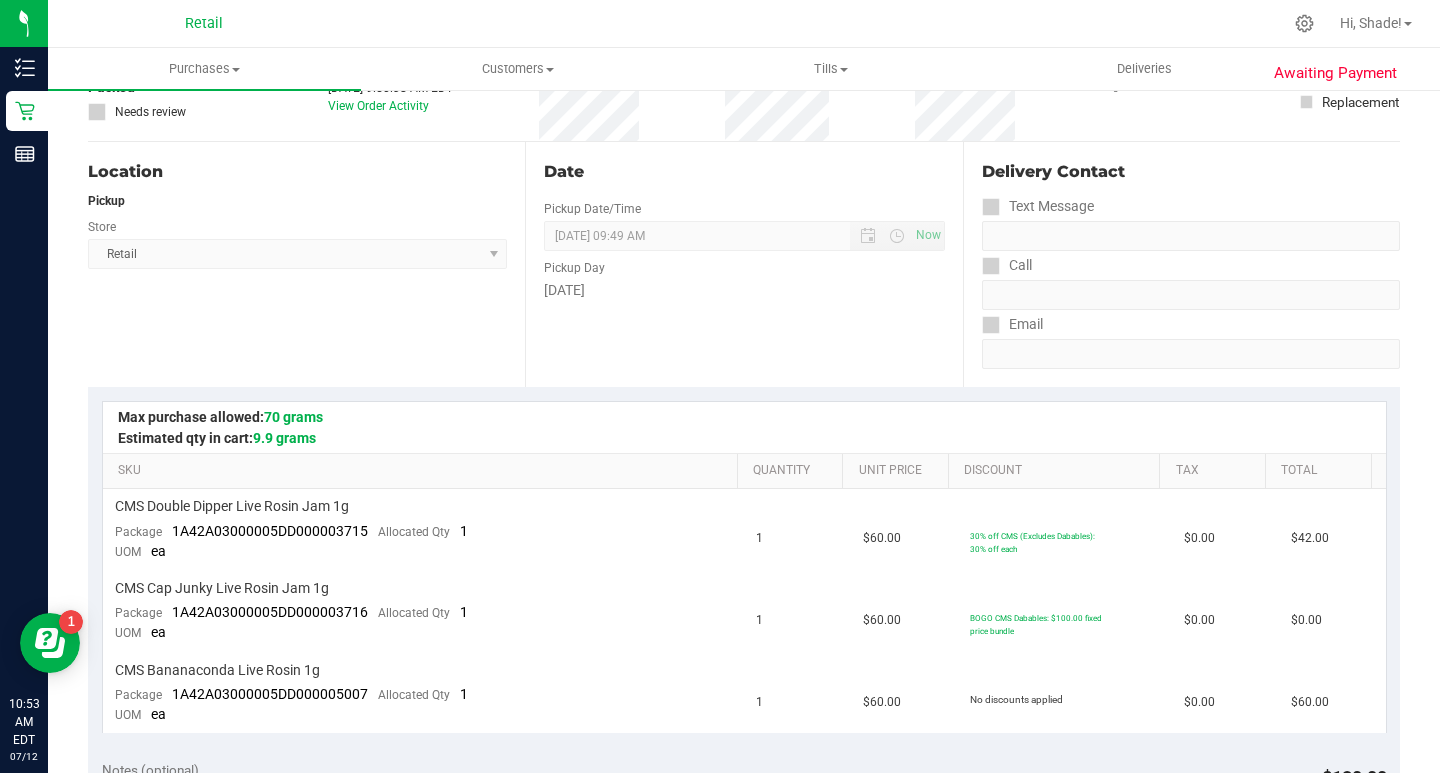 scroll, scrollTop: 0, scrollLeft: 0, axis: both 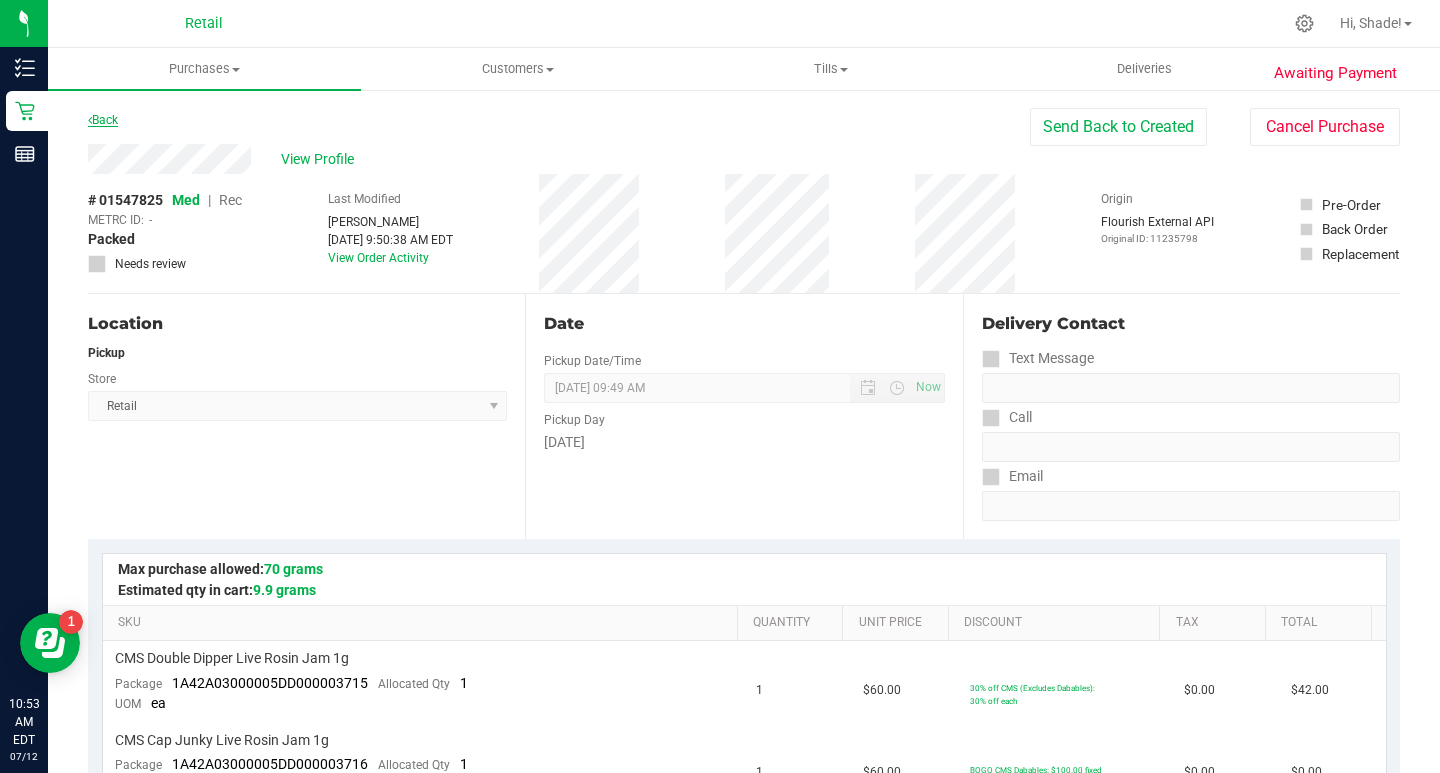 click on "Back" at bounding box center [103, 120] 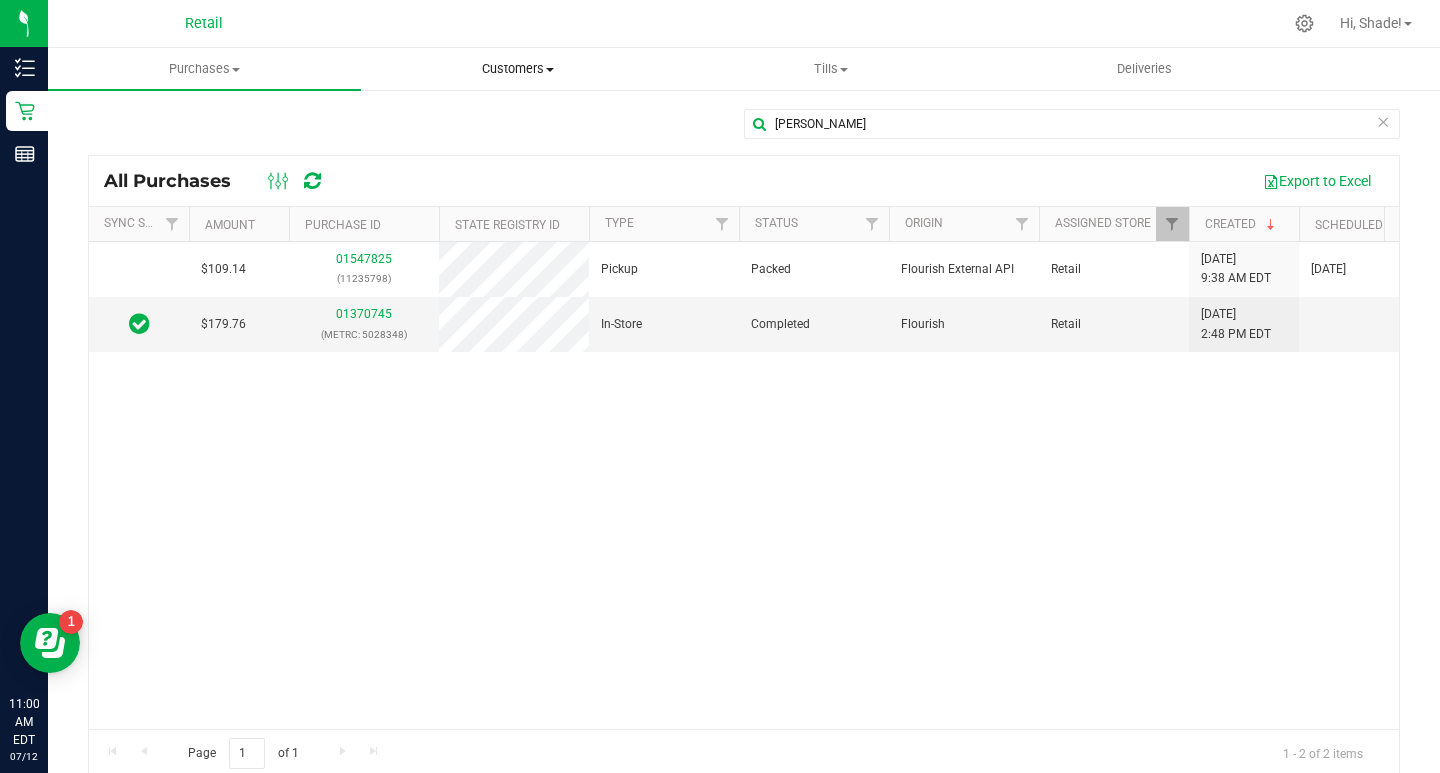 click on "Customers" at bounding box center [517, 69] 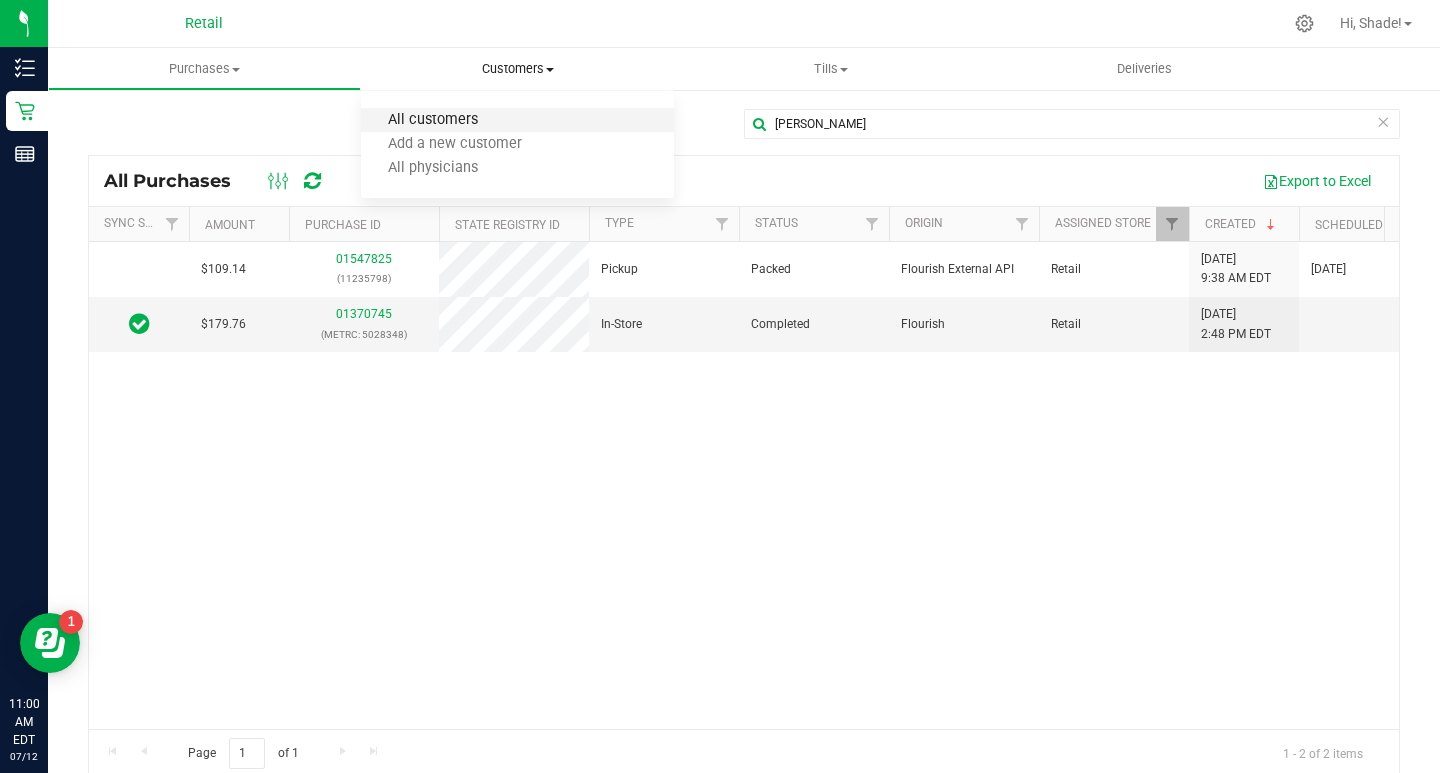 click on "All customers" at bounding box center [433, 120] 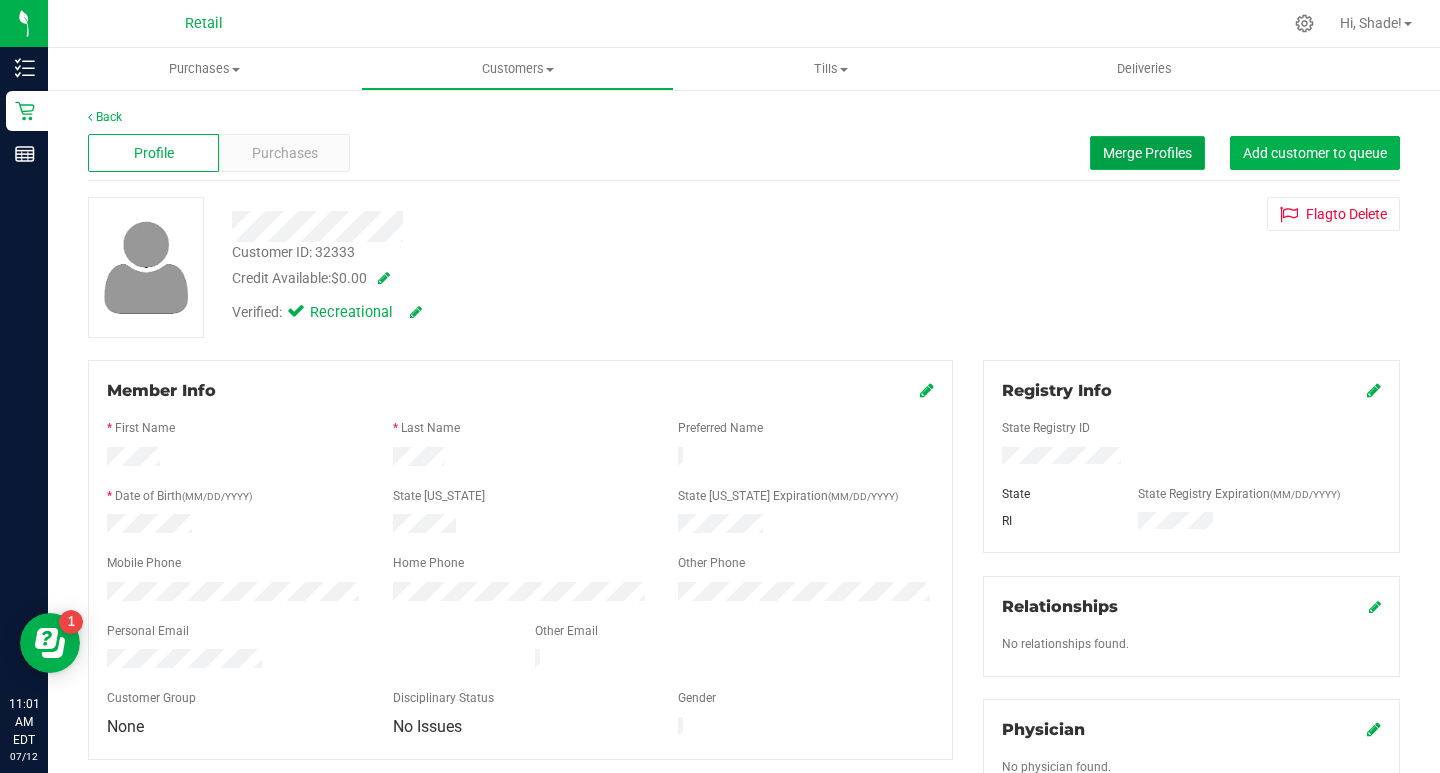 click on "Merge Profiles" at bounding box center [1147, 153] 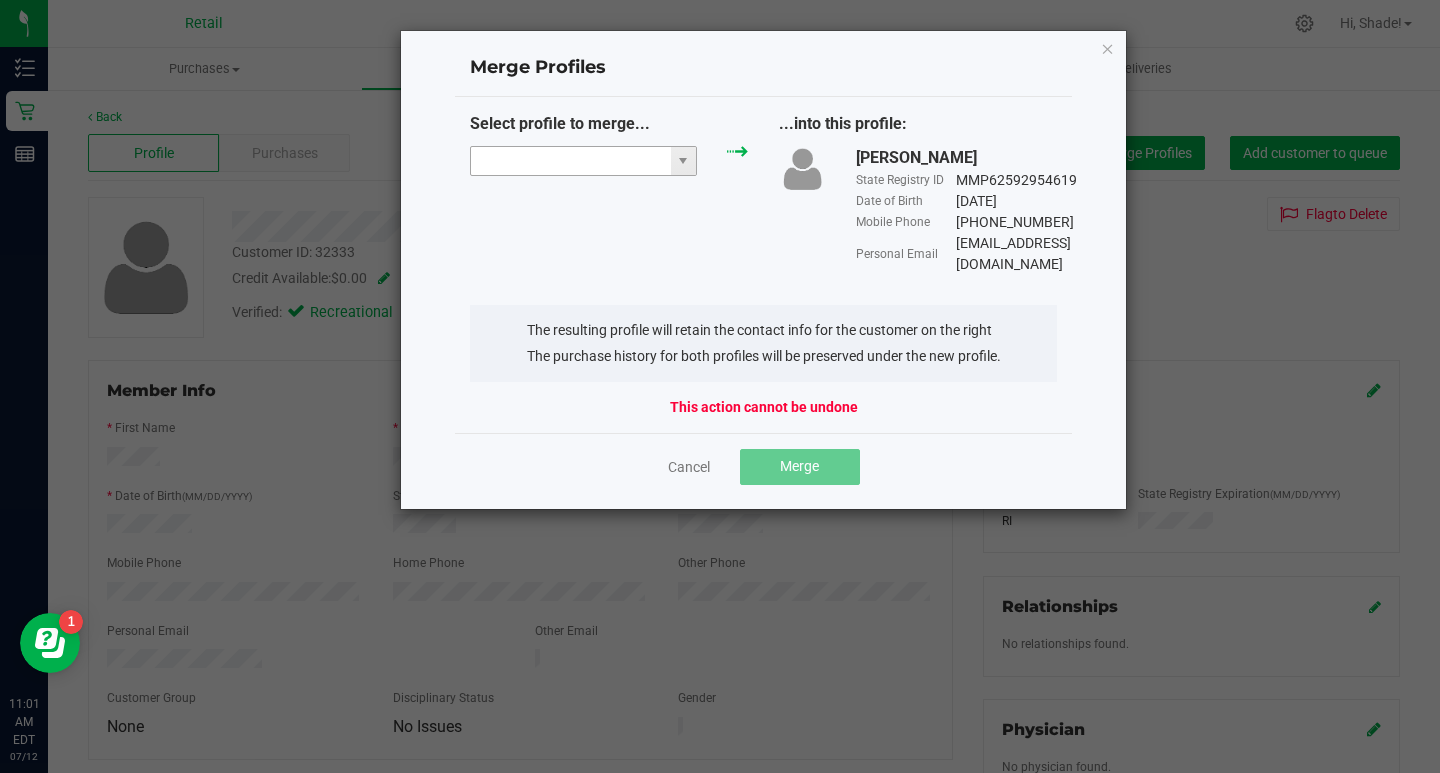 click at bounding box center [571, 161] 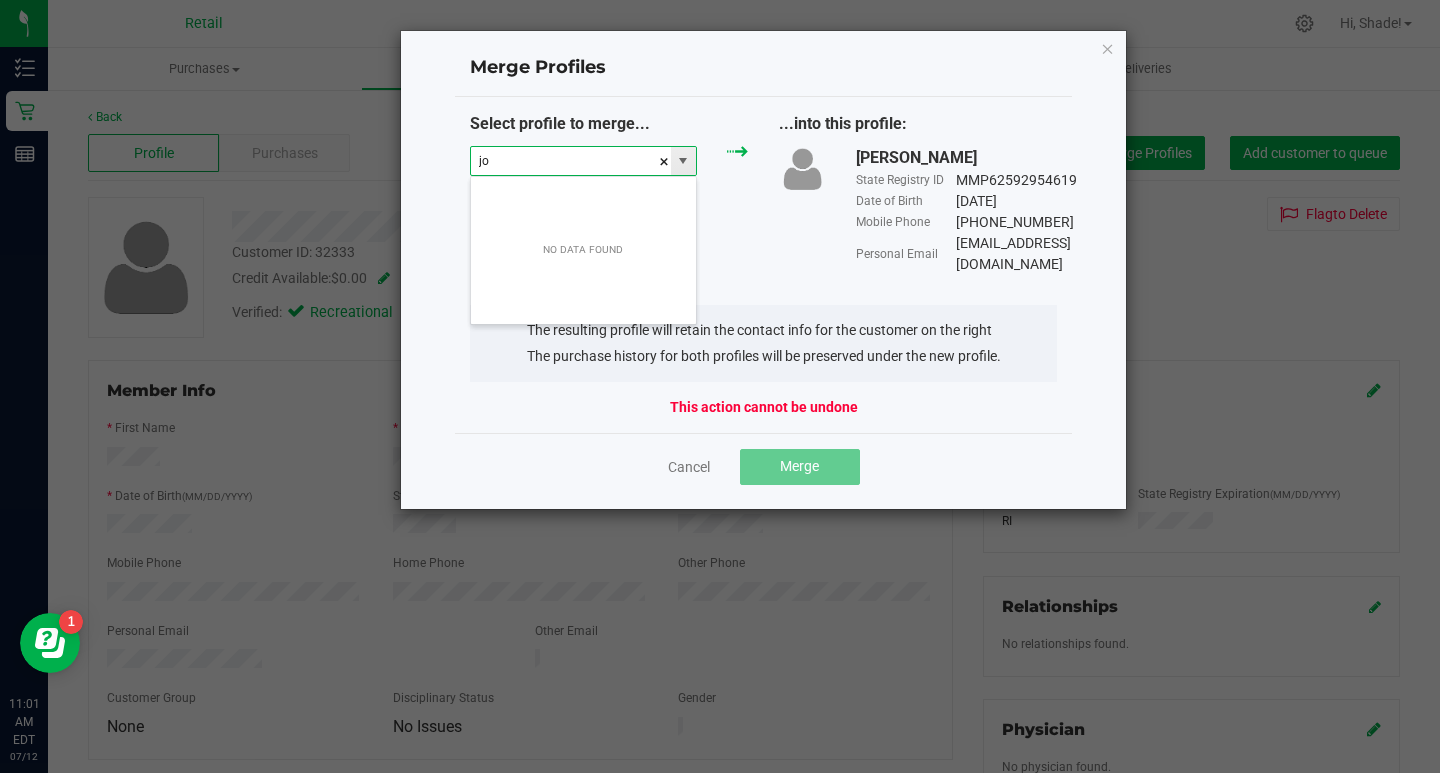 scroll, scrollTop: 99970, scrollLeft: 99773, axis: both 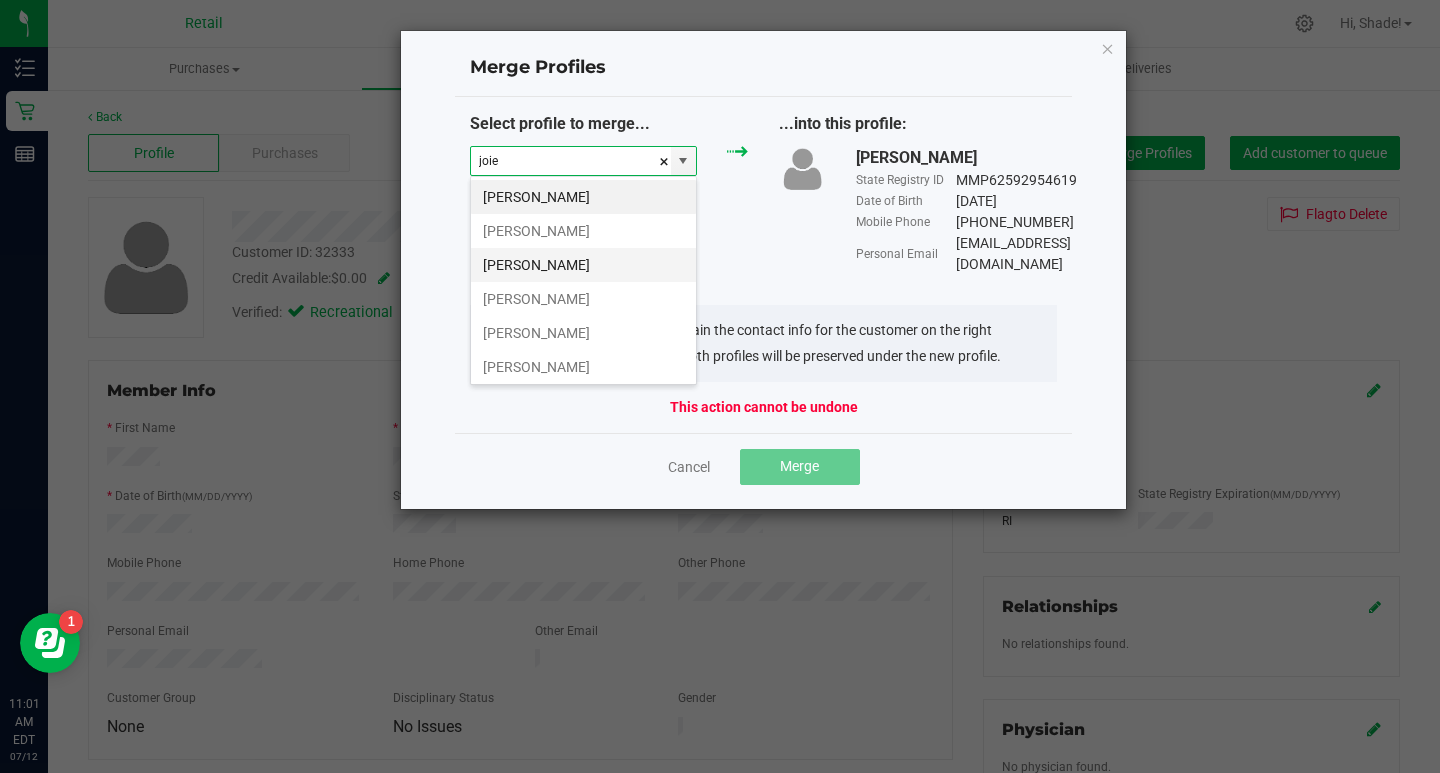 click on "[PERSON_NAME]" at bounding box center [583, 265] 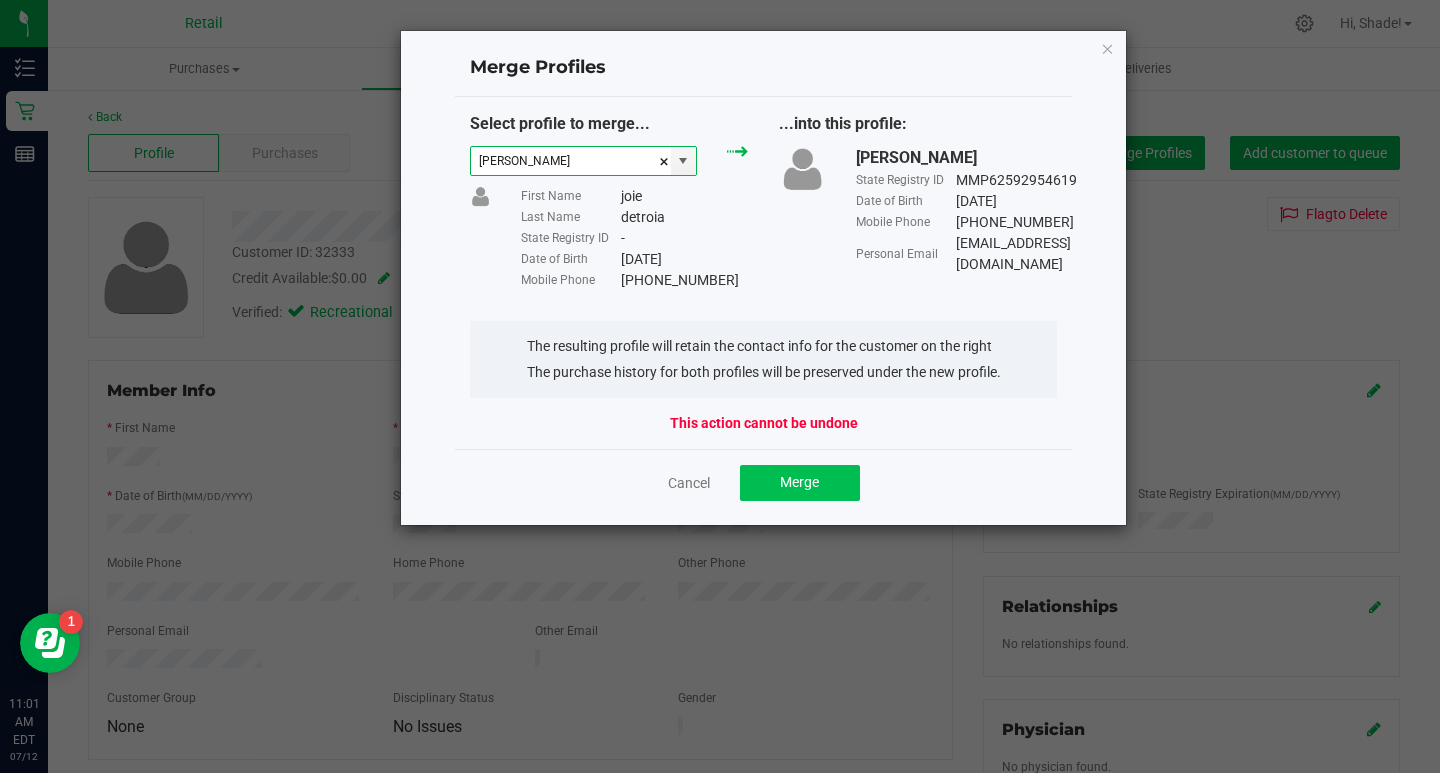 type on "[PERSON_NAME]" 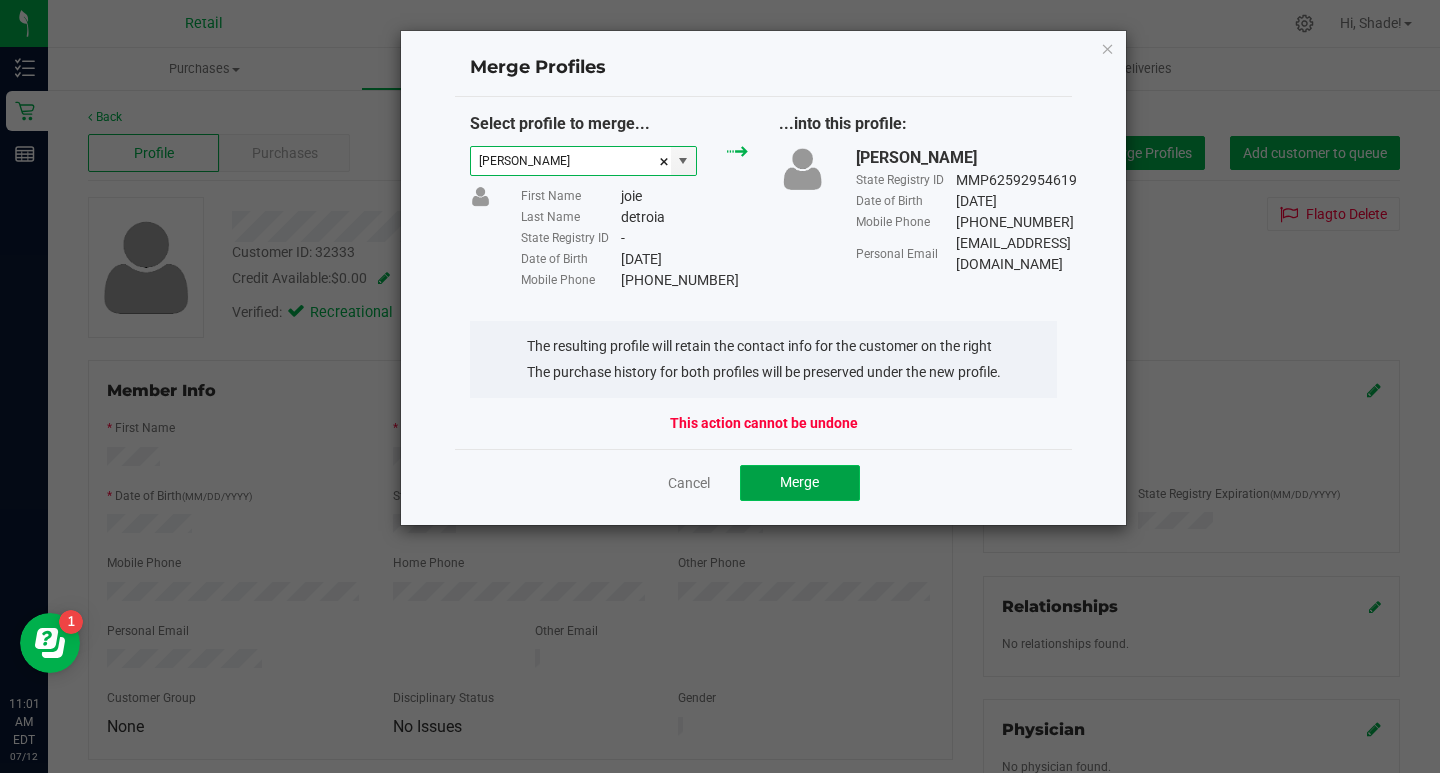click on "Merge" 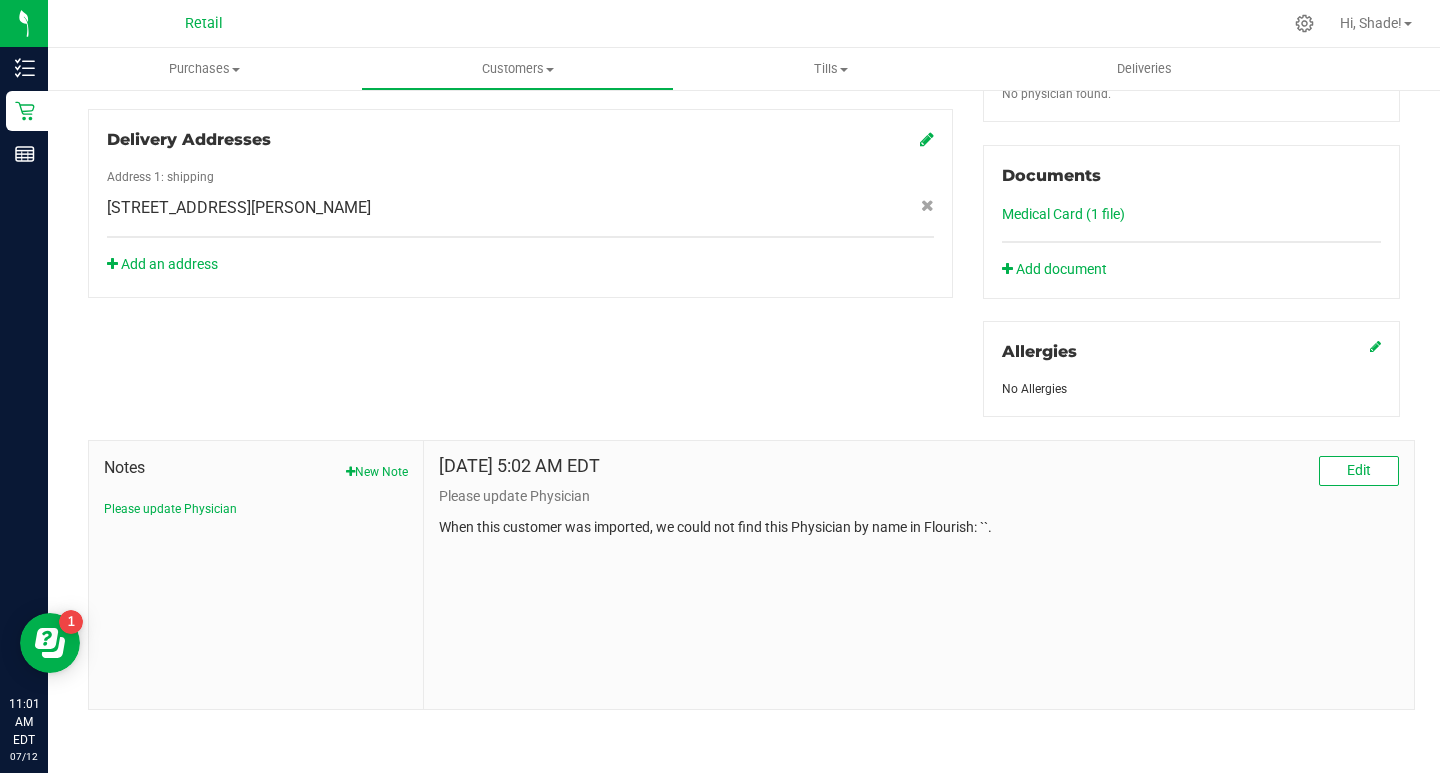 scroll, scrollTop: 0, scrollLeft: 0, axis: both 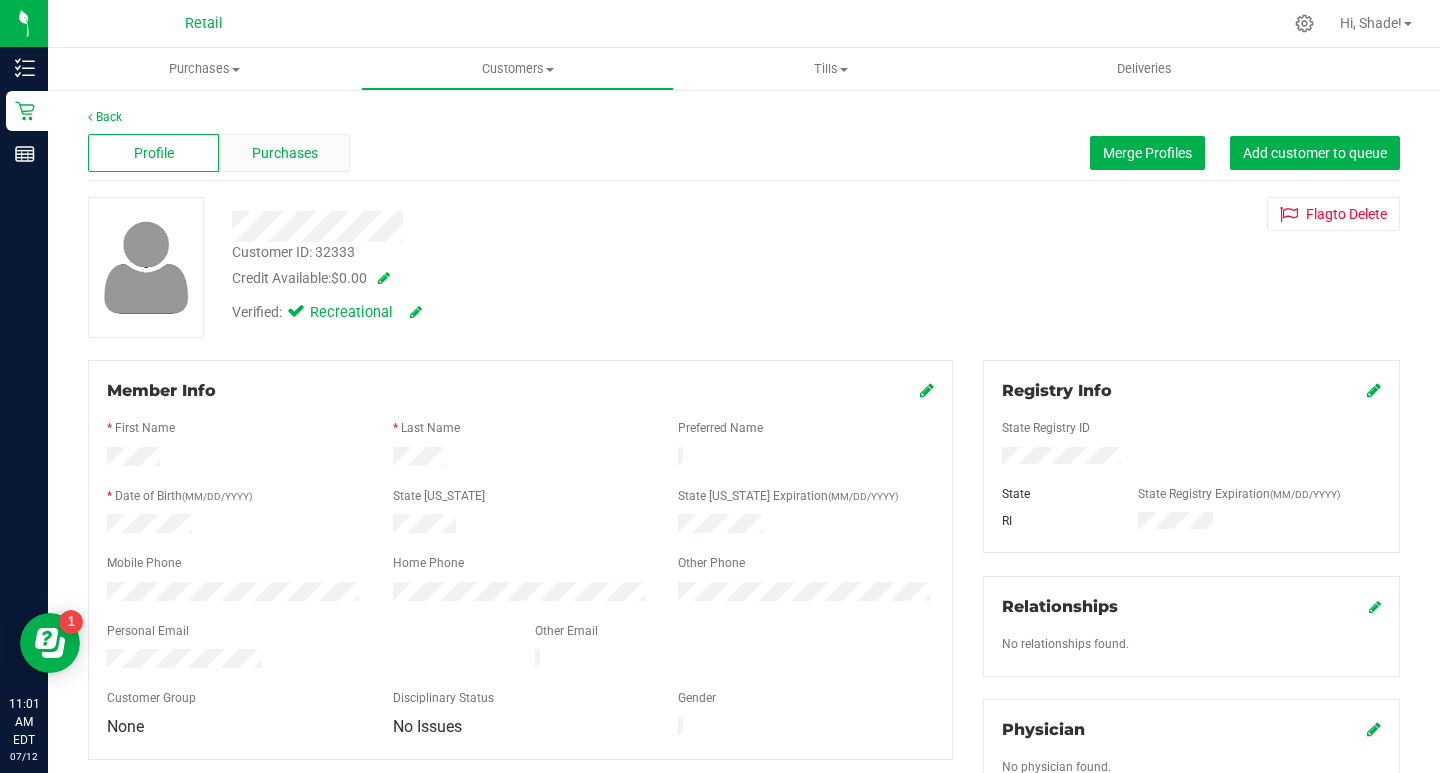 click on "Purchases" at bounding box center [285, 153] 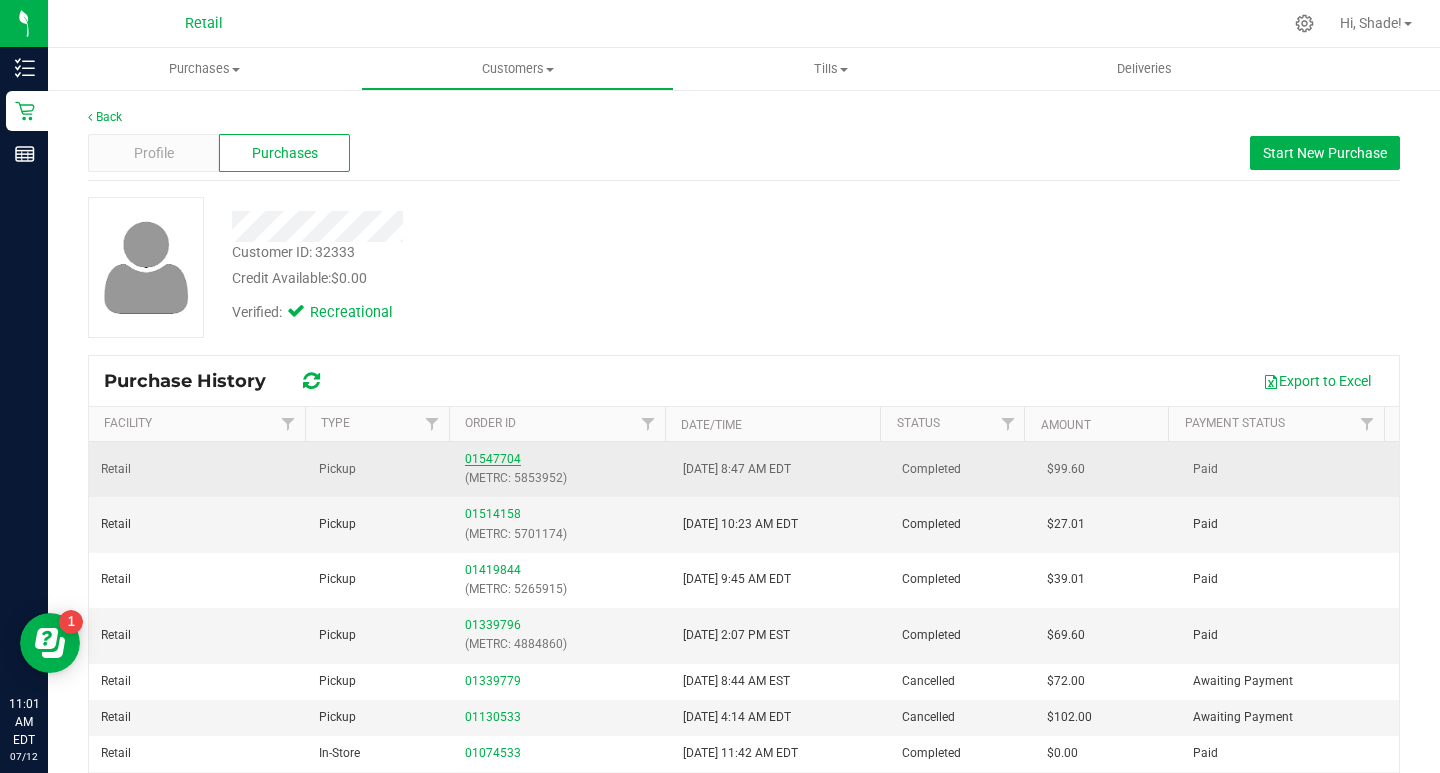 click on "01547704" at bounding box center (493, 459) 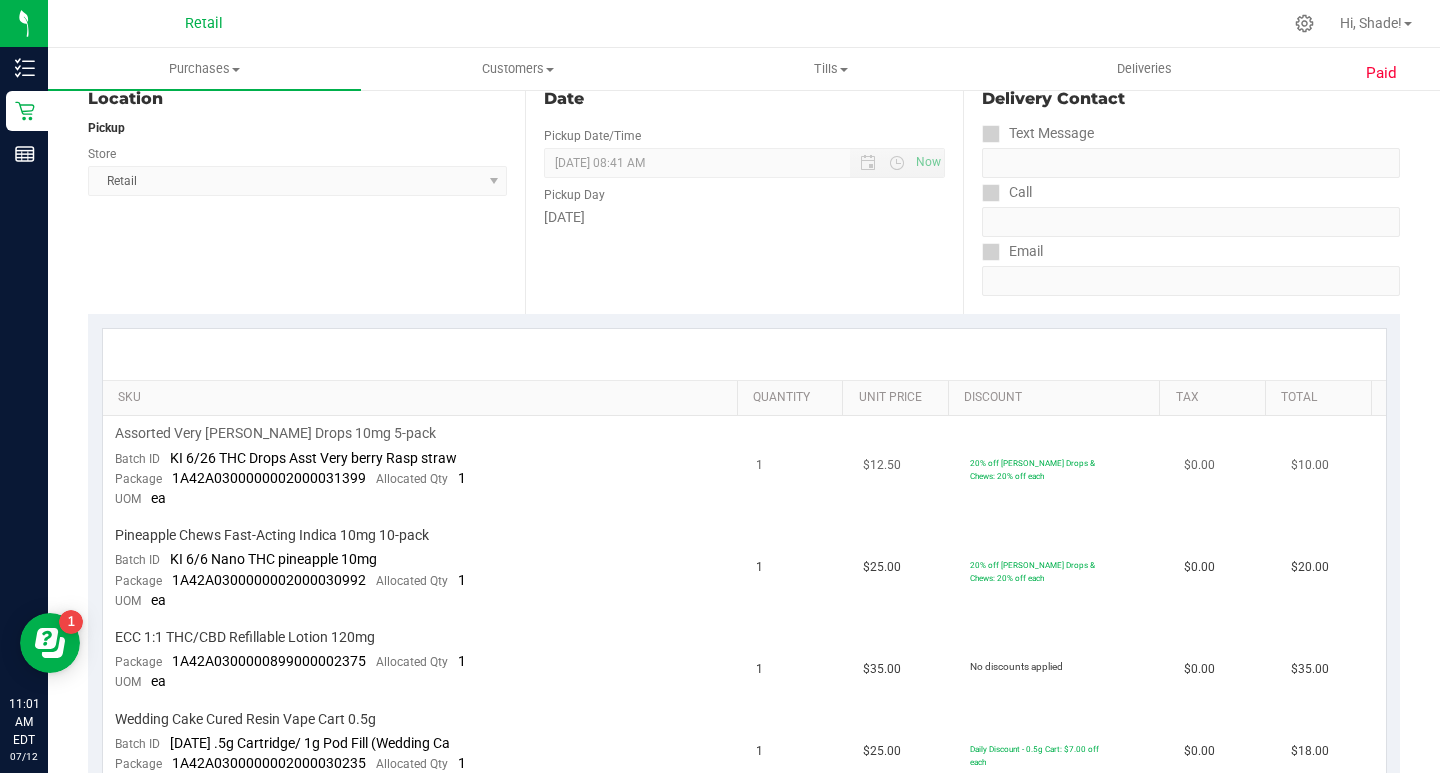 scroll, scrollTop: 0, scrollLeft: 0, axis: both 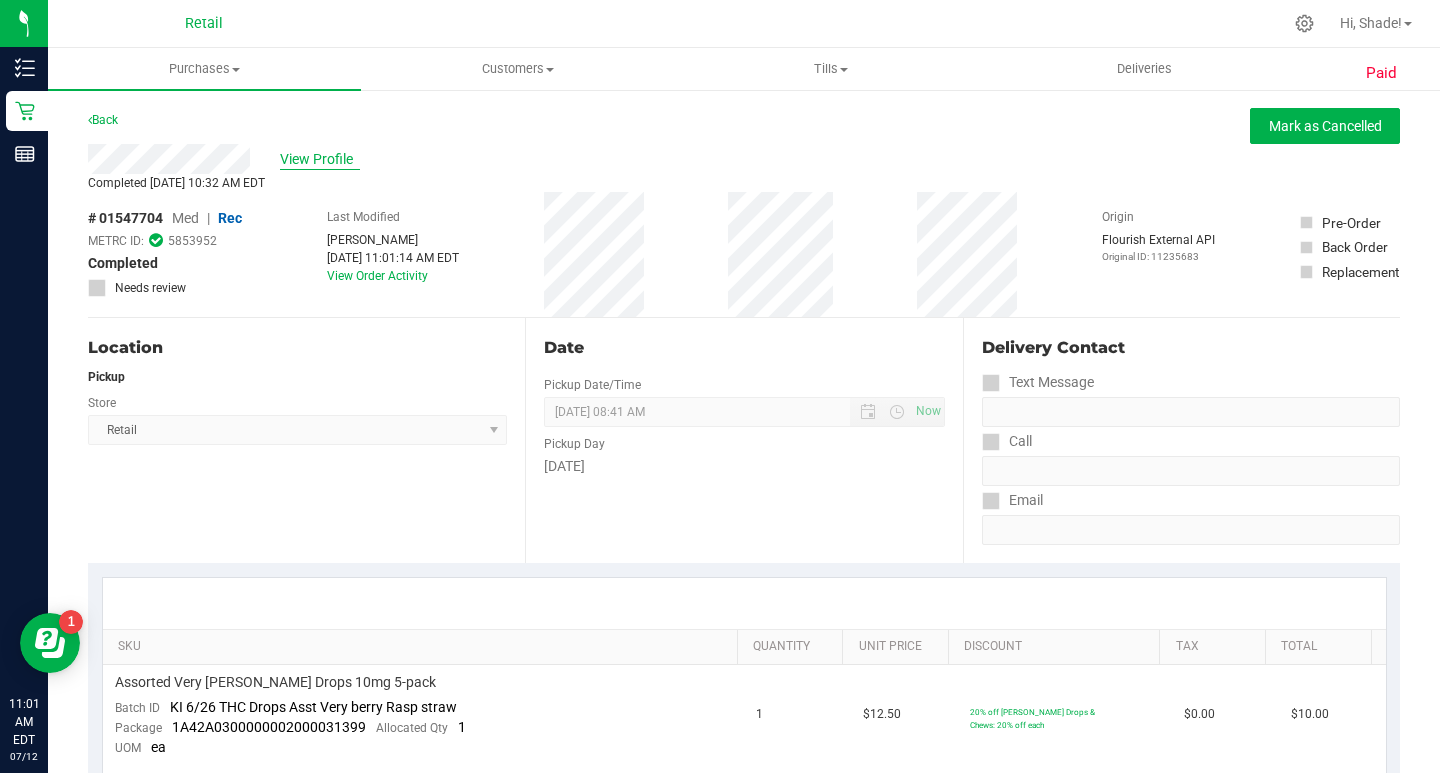 click on "View Profile" at bounding box center [320, 159] 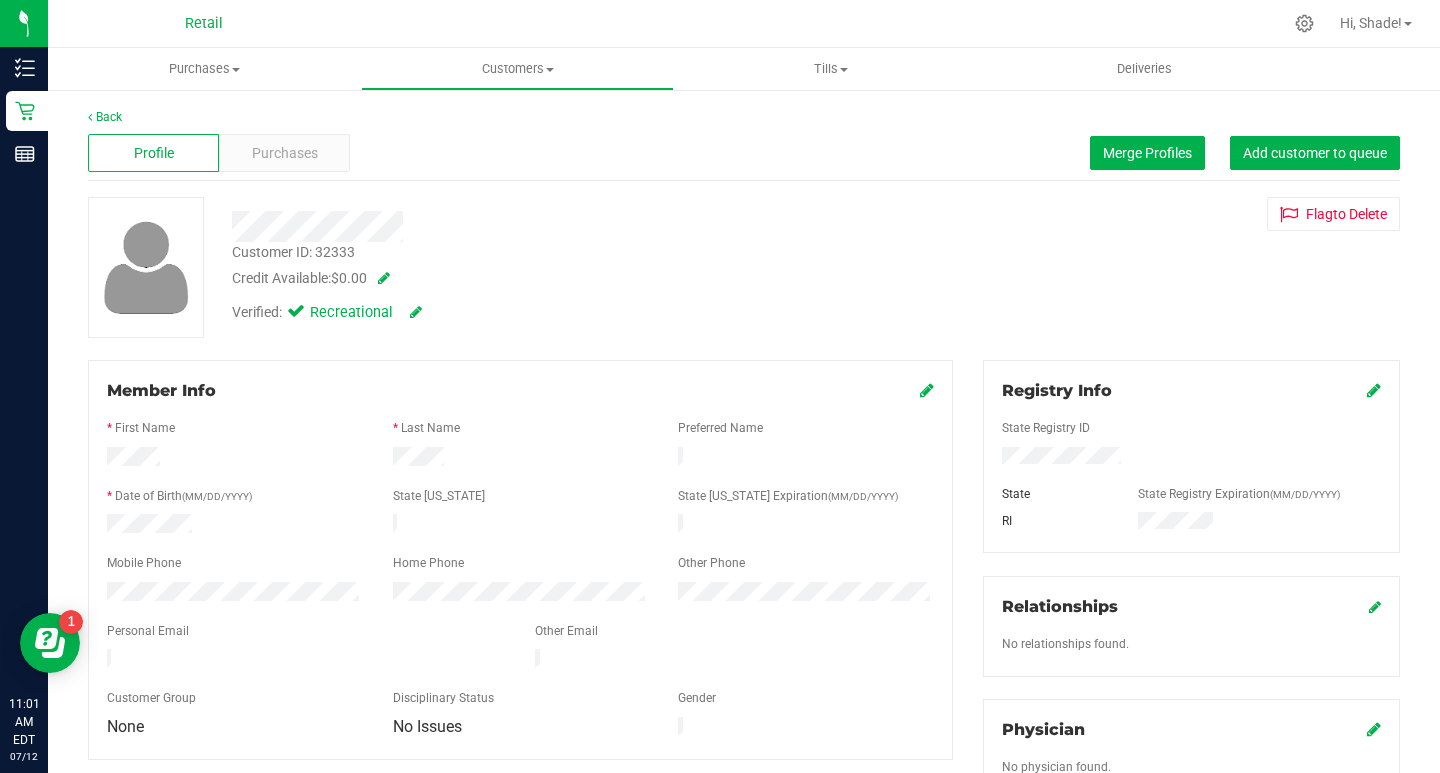 click on "Profile
Purchases
Merge Profiles
Add customer to queue" at bounding box center [744, 153] 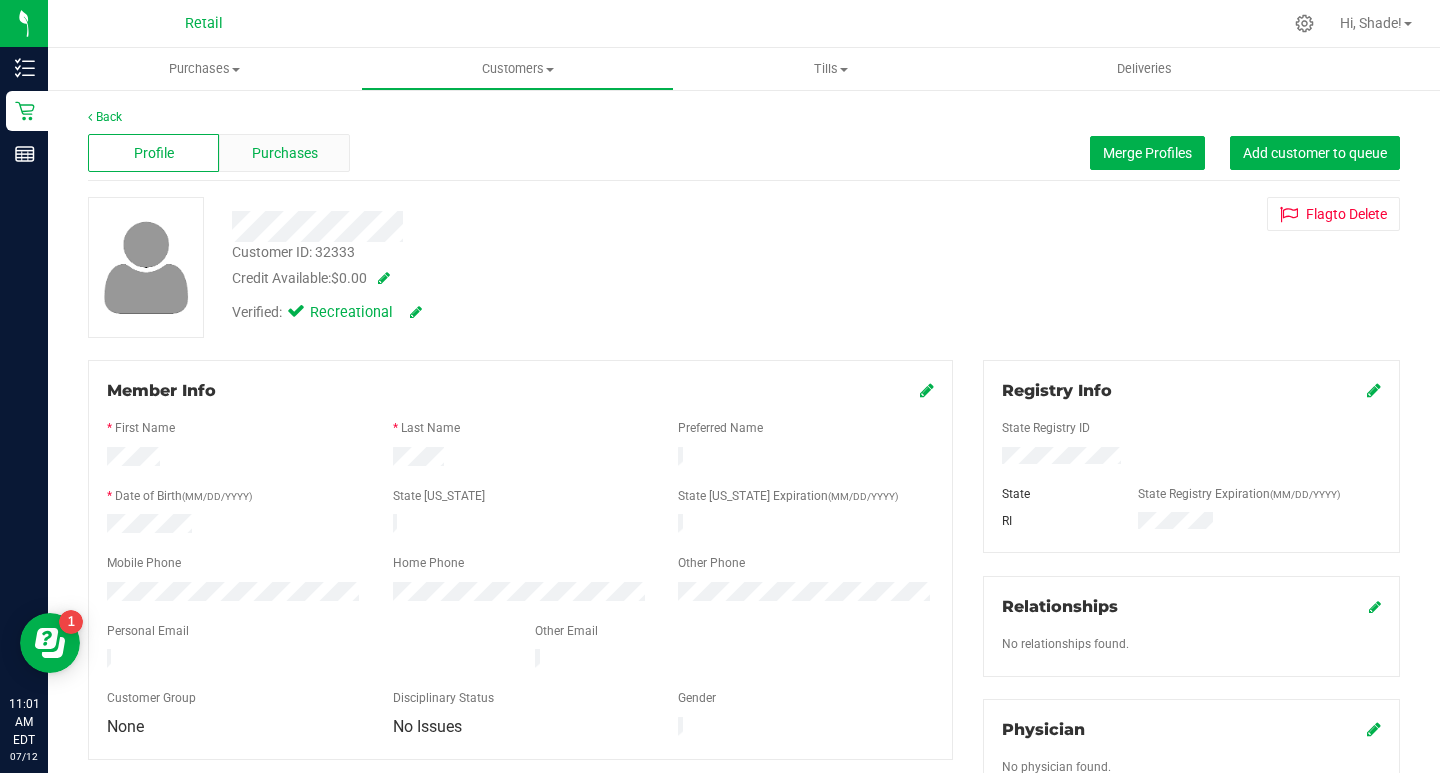 click on "Purchases" at bounding box center [284, 153] 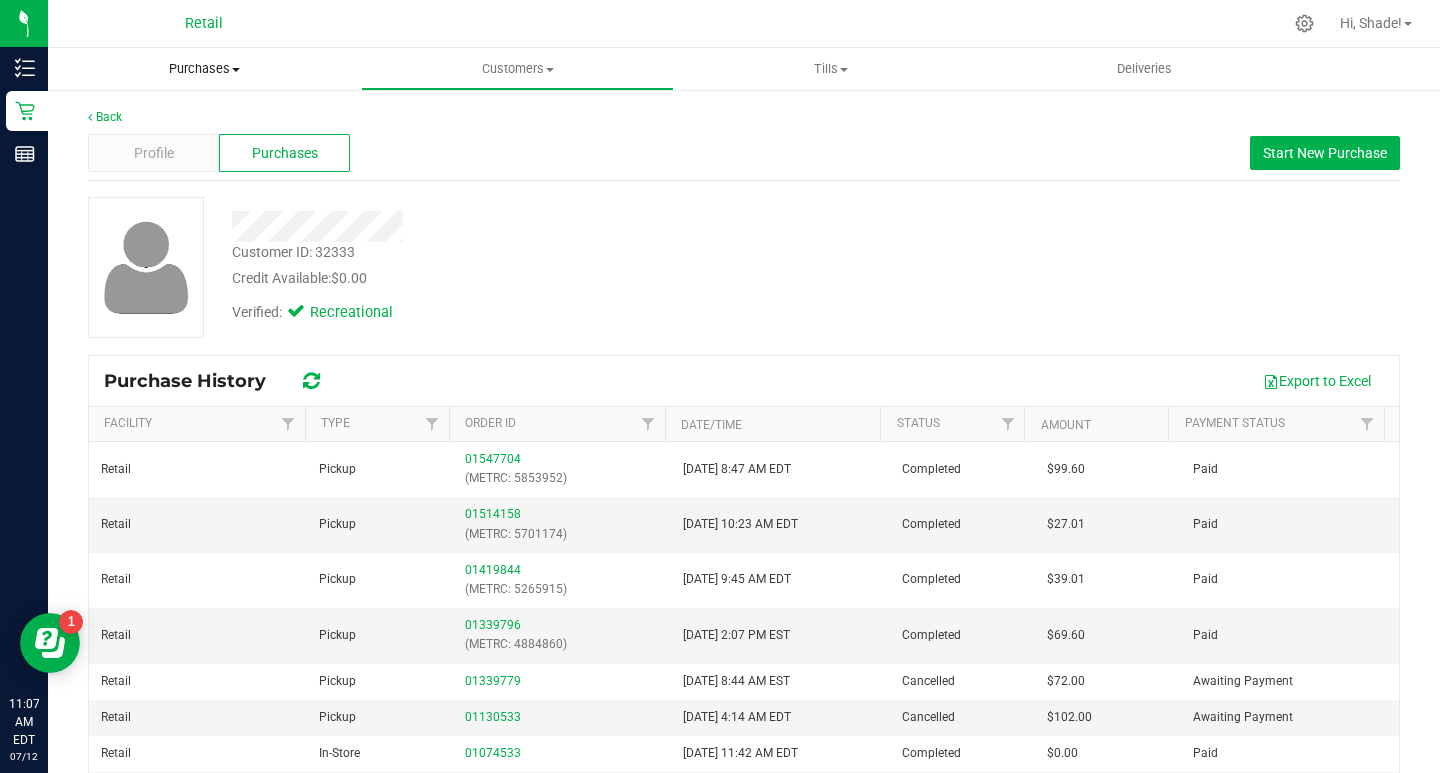 click on "Purchases" at bounding box center [204, 69] 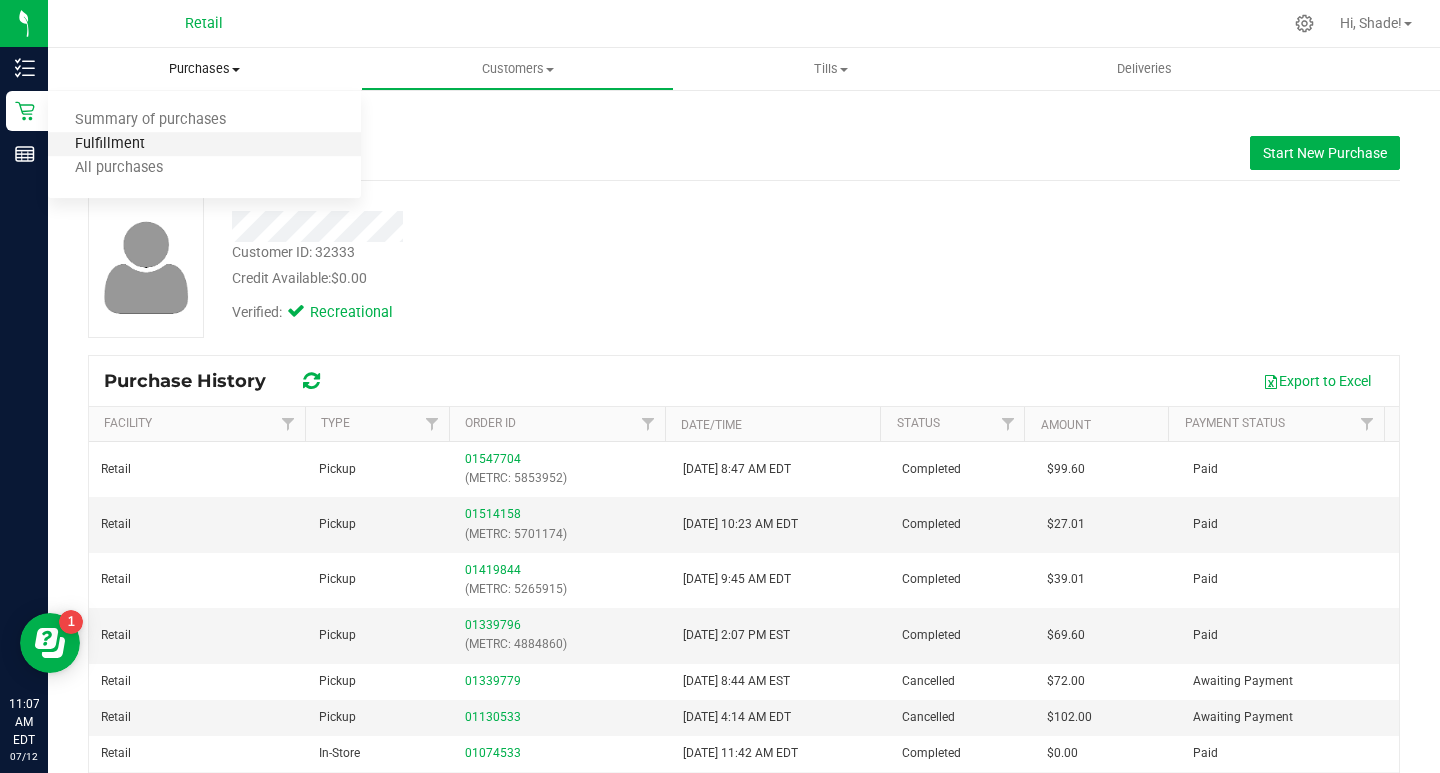 click on "Fulfillment" at bounding box center (110, 144) 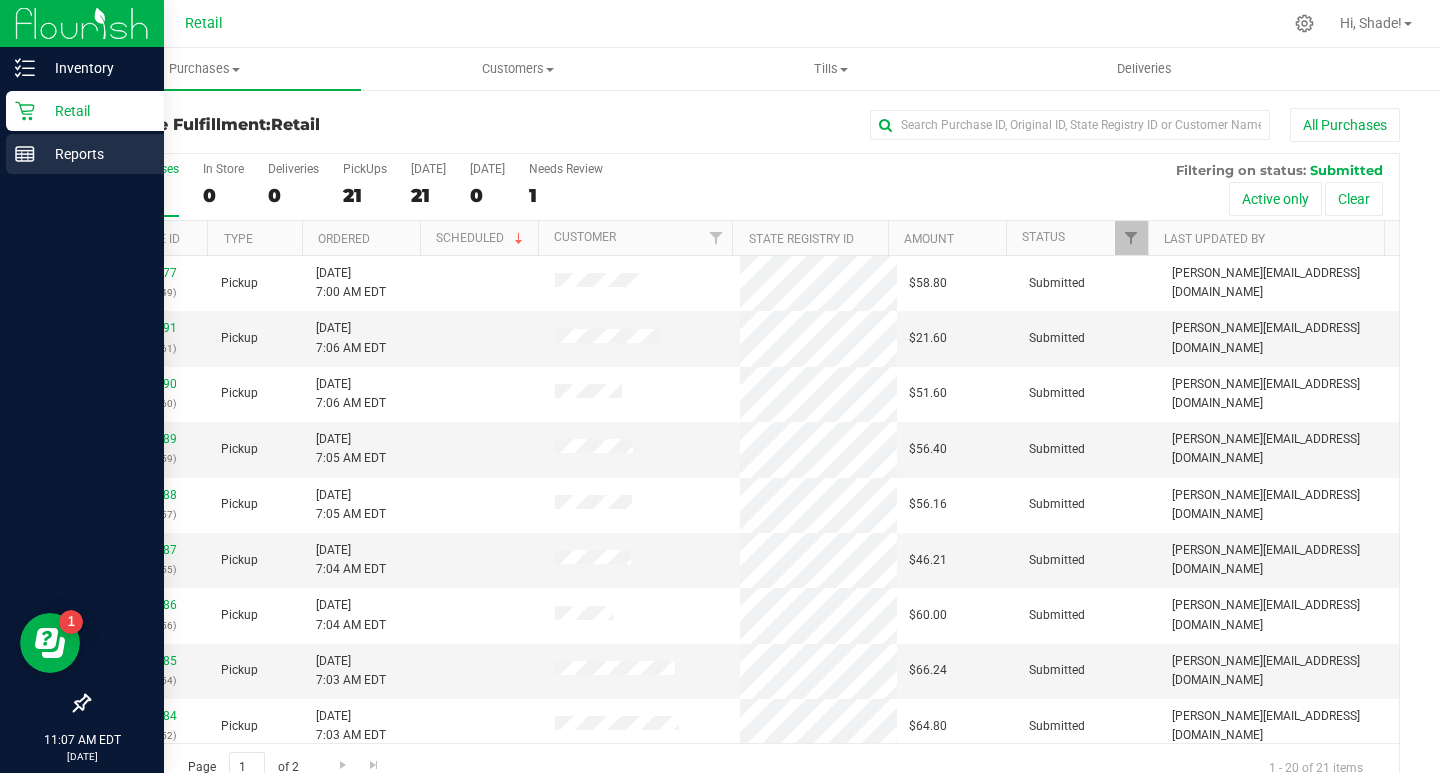 click on "Reports" at bounding box center [95, 154] 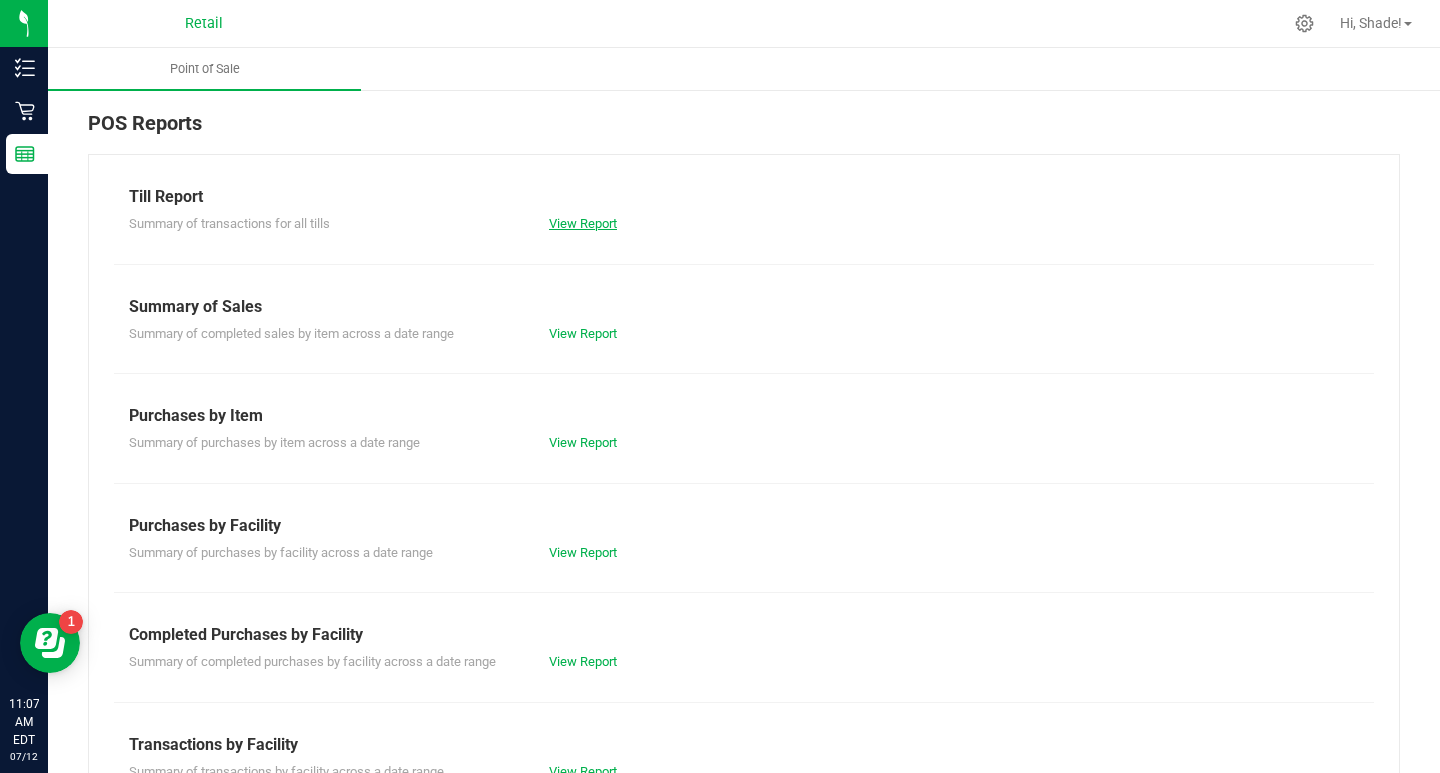 click on "View Report" at bounding box center (583, 223) 